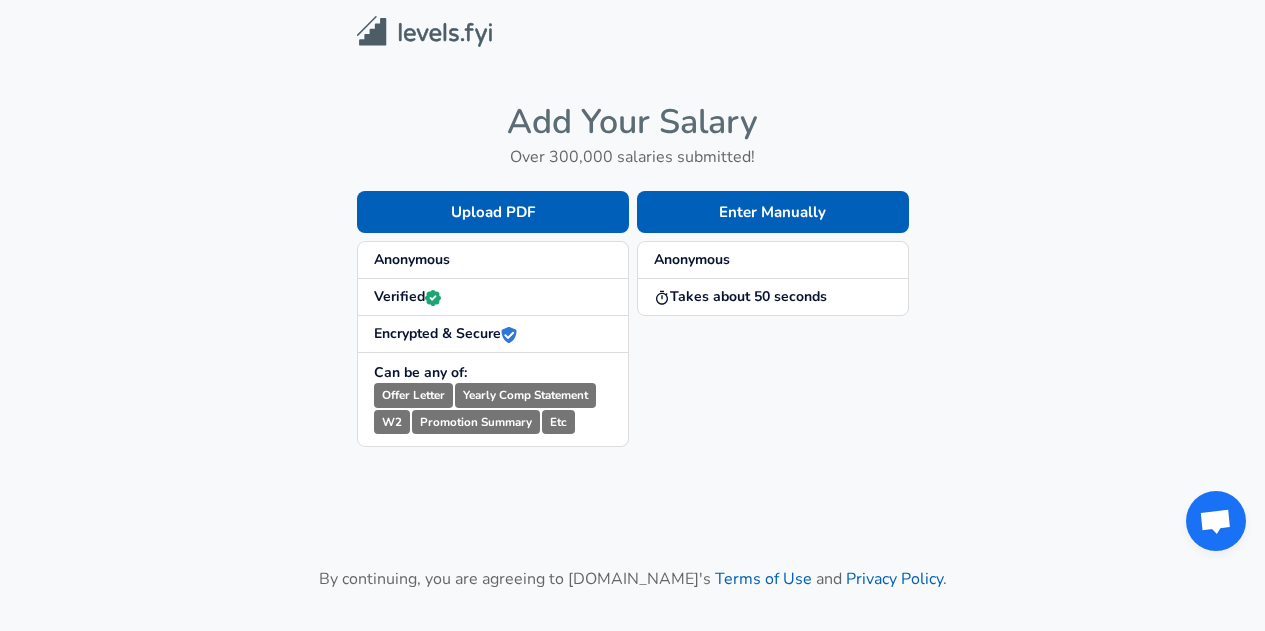 scroll, scrollTop: 0, scrollLeft: 0, axis: both 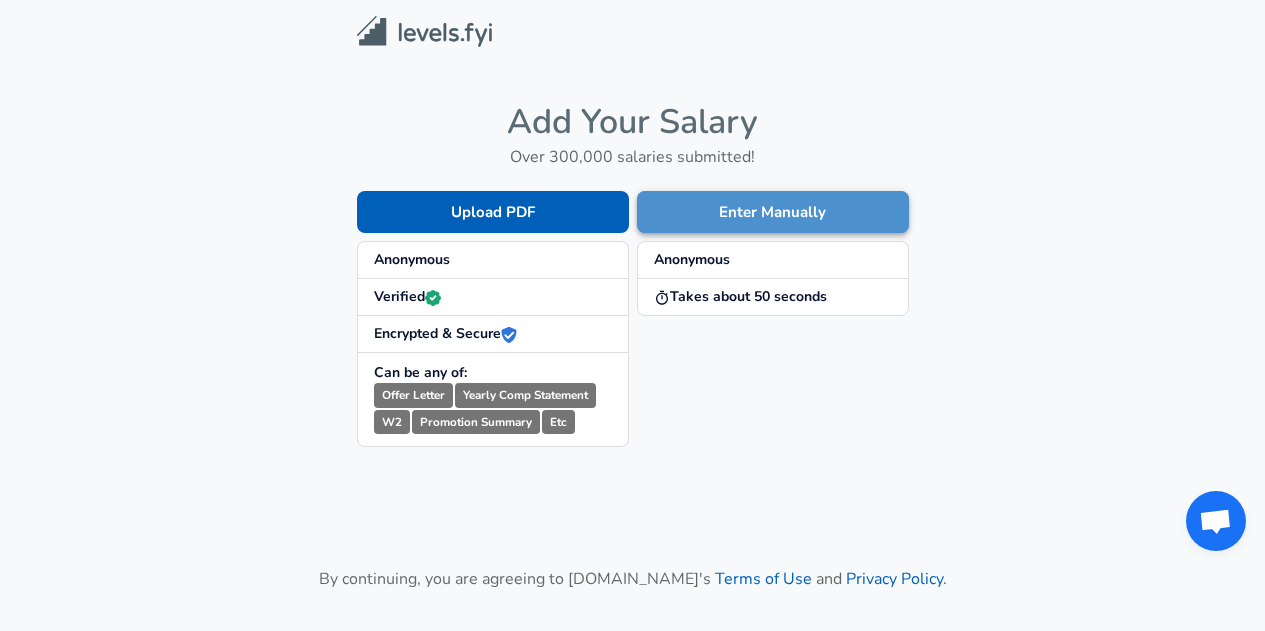 click on "Enter Manually" at bounding box center (773, 212) 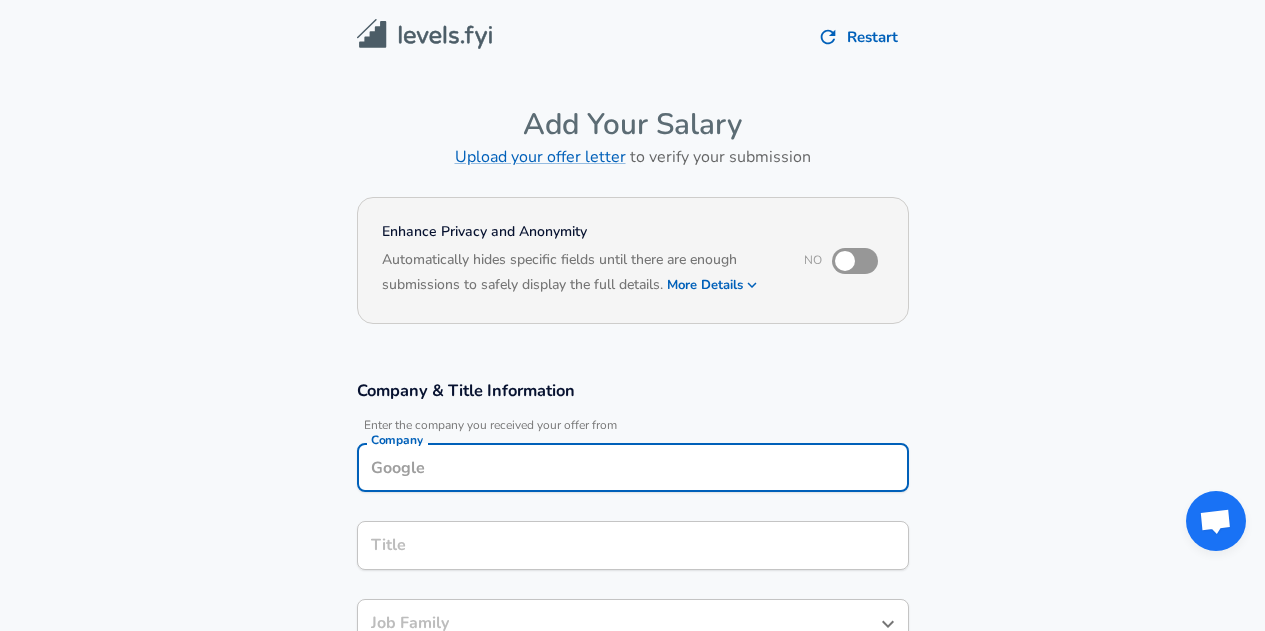 click on "Company" at bounding box center (633, 467) 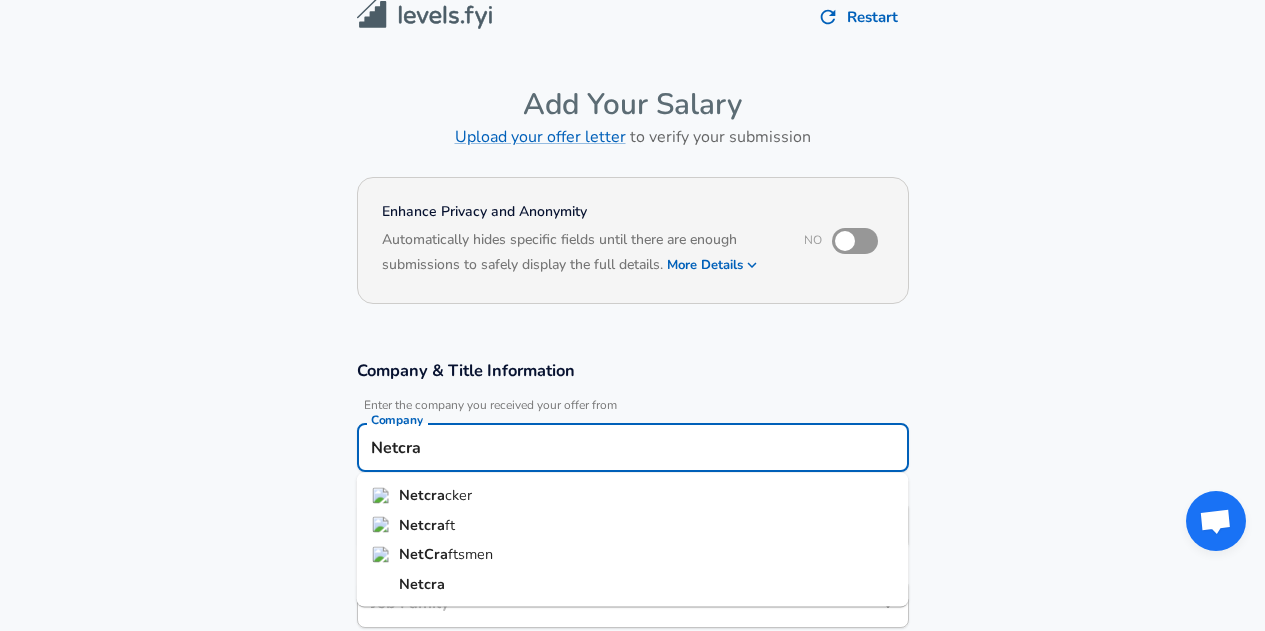 click on "Netcra cker" at bounding box center (633, 496) 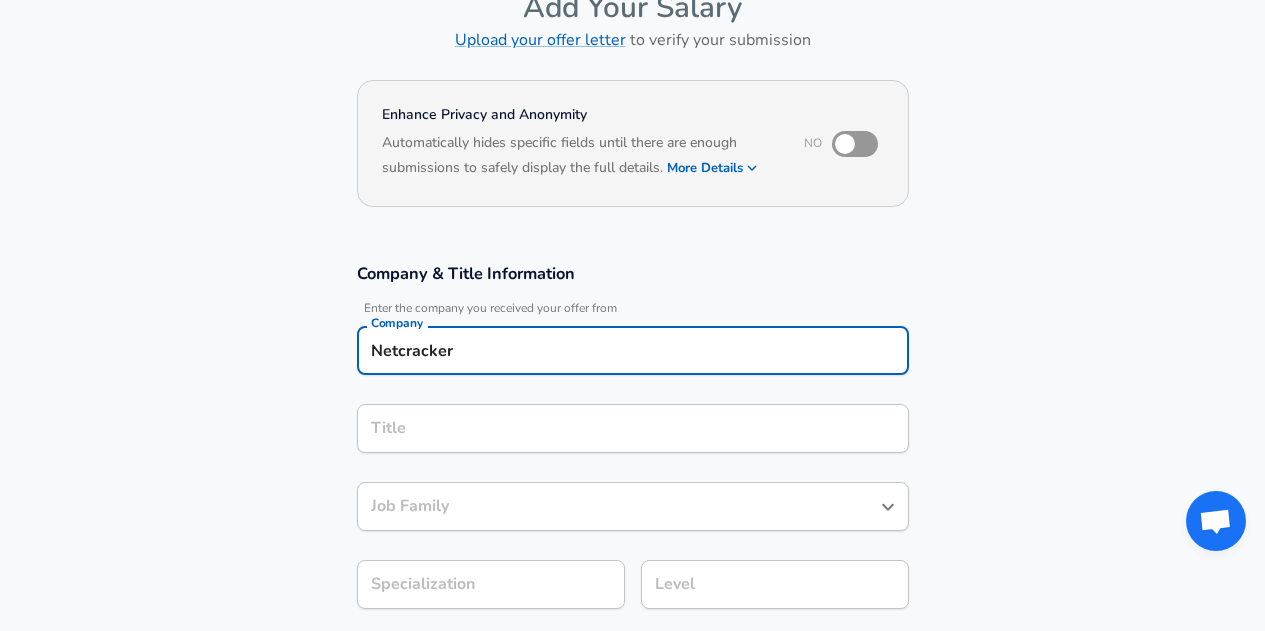 type on "Netcracker" 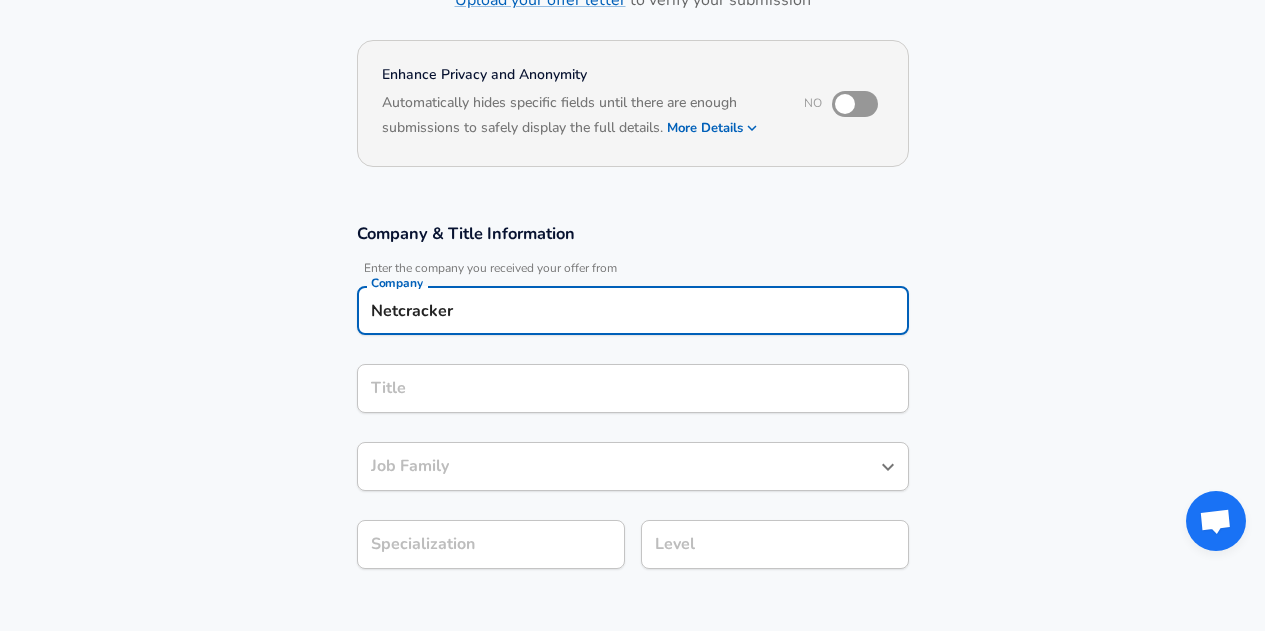 click on "Title" at bounding box center (633, 388) 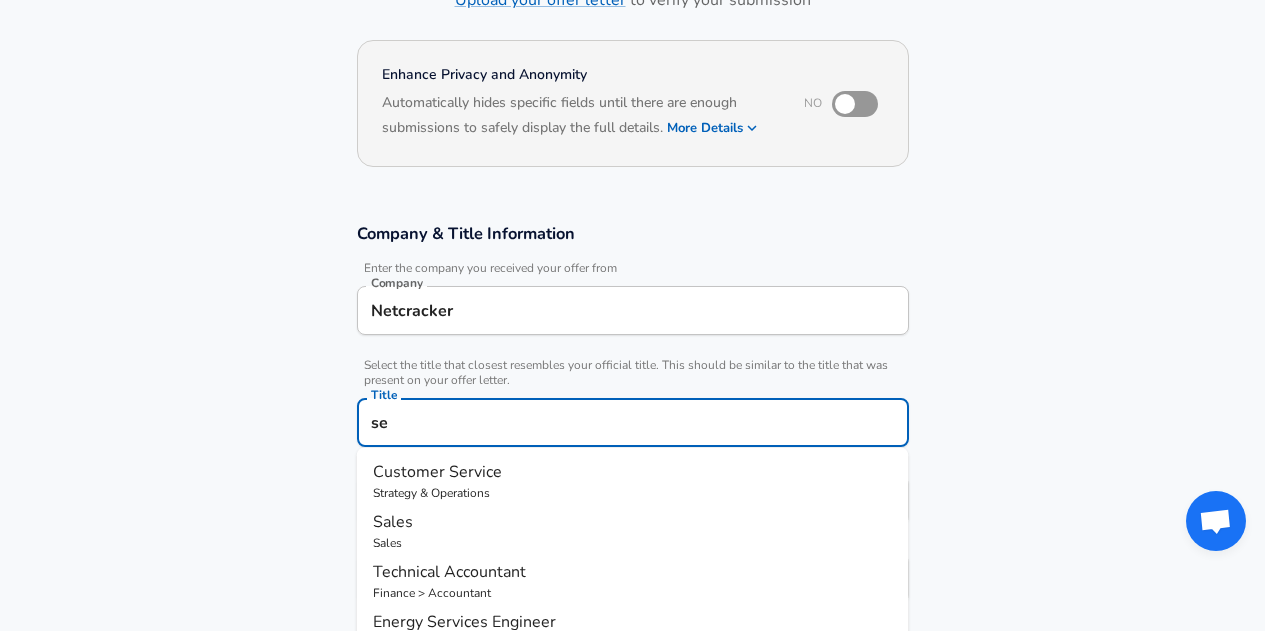 type on "s" 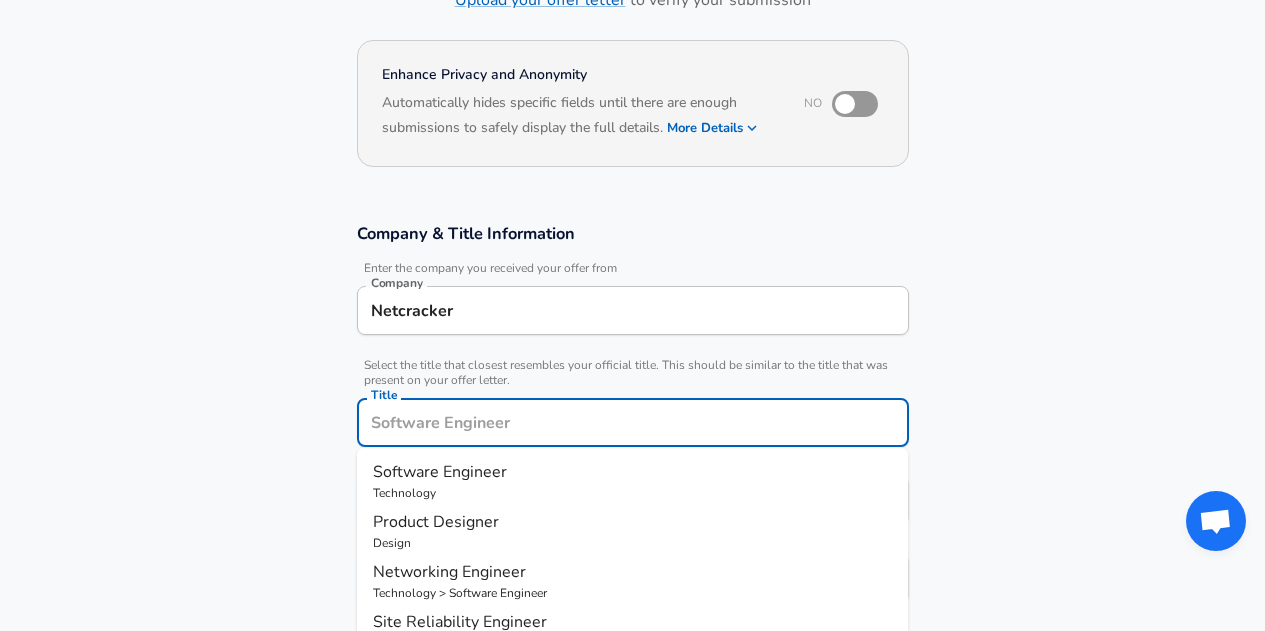 click on "Software Engineer" at bounding box center (633, 472) 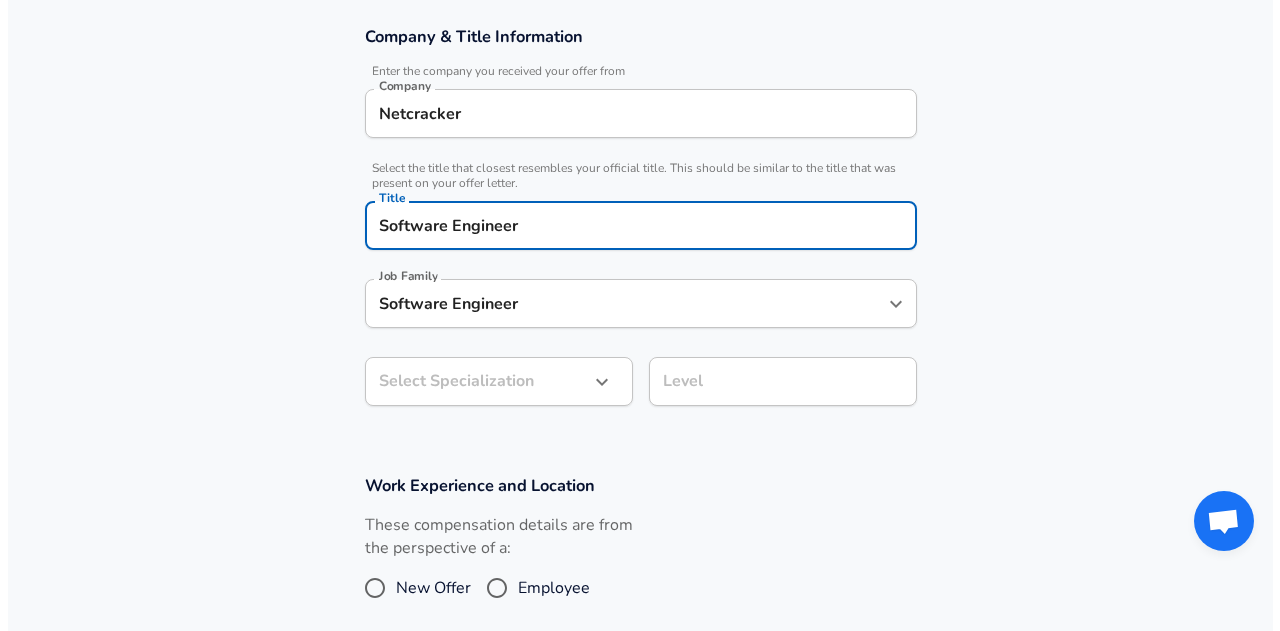 scroll, scrollTop: 414, scrollLeft: 0, axis: vertical 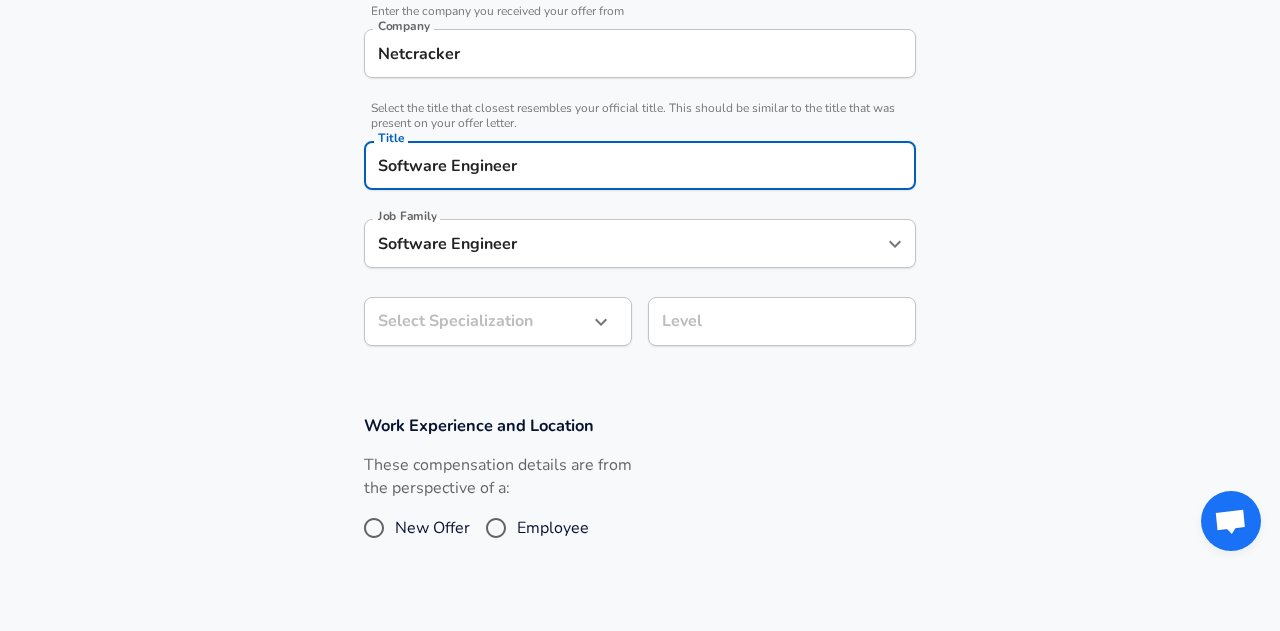 click on "We value your privacy We use cookies to enhance your browsing experience, serve personalized ads or content, and analyze our traffic. By clicking "Accept All", you consent to our use of cookies. Customize    Accept All   Customize Consent Preferences   We use cookies to help you navigate efficiently and perform certain functions. You will find detailed information about all cookies under each consent category below. The cookies that are categorized as "Necessary" are stored on your browser as they are essential for enabling the basic functionalities of the site. ...  Show more Necessary Always Active Necessary cookies are required to enable the basic features of this site, such as providing secure log-in or adjusting your consent preferences. These cookies do not store any personally identifiable data. Cookie _GRECAPTCHA Duration 5 months 27 days Description Google Recaptcha service sets this cookie to identify bots to protect the website against malicious spam attacks. Cookie __stripe_mid Duration 1 year MR" at bounding box center (640, -99) 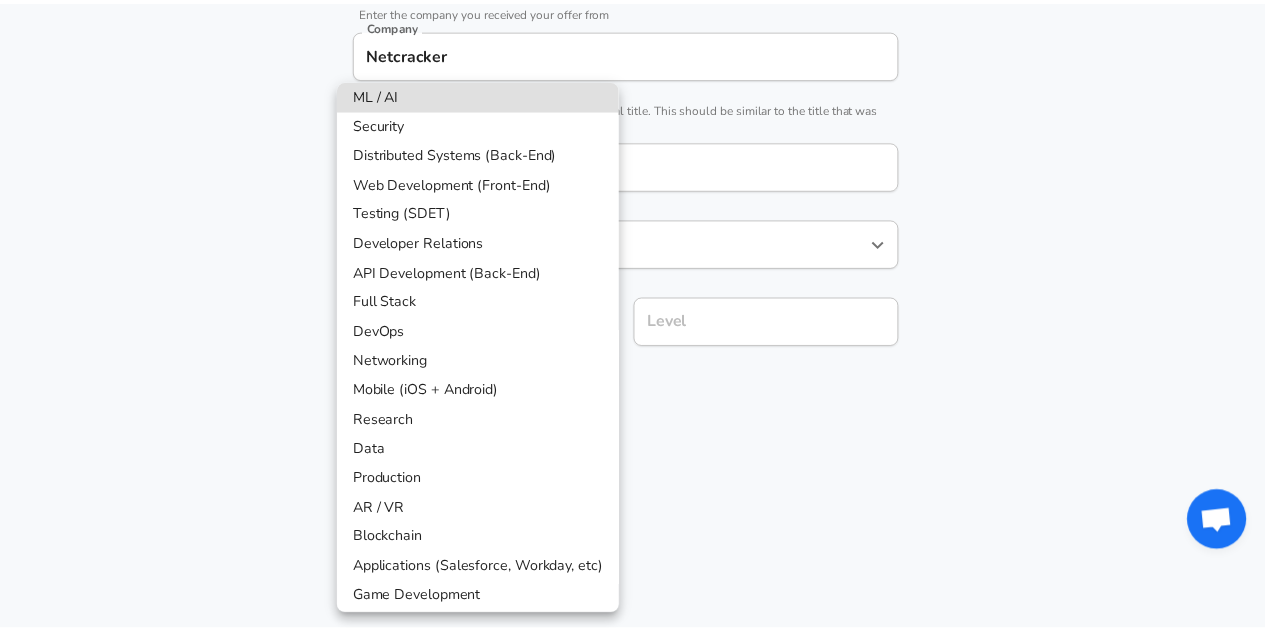 scroll, scrollTop: 9, scrollLeft: 0, axis: vertical 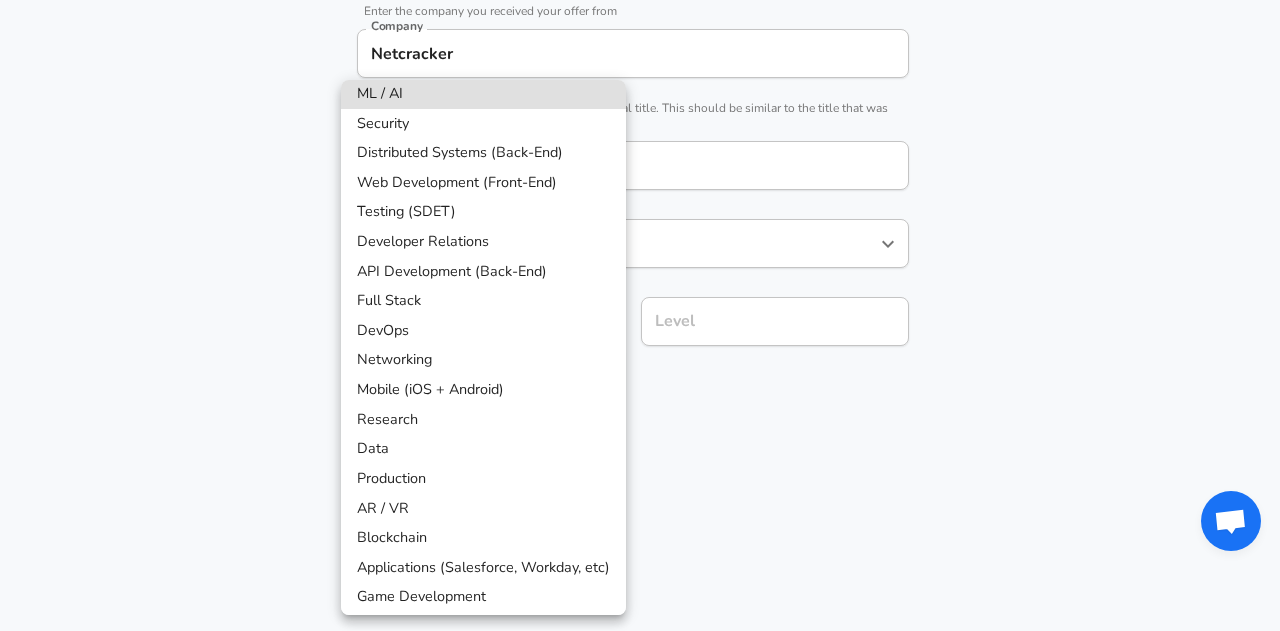 click on "API Development (Back-End)" at bounding box center [483, 272] 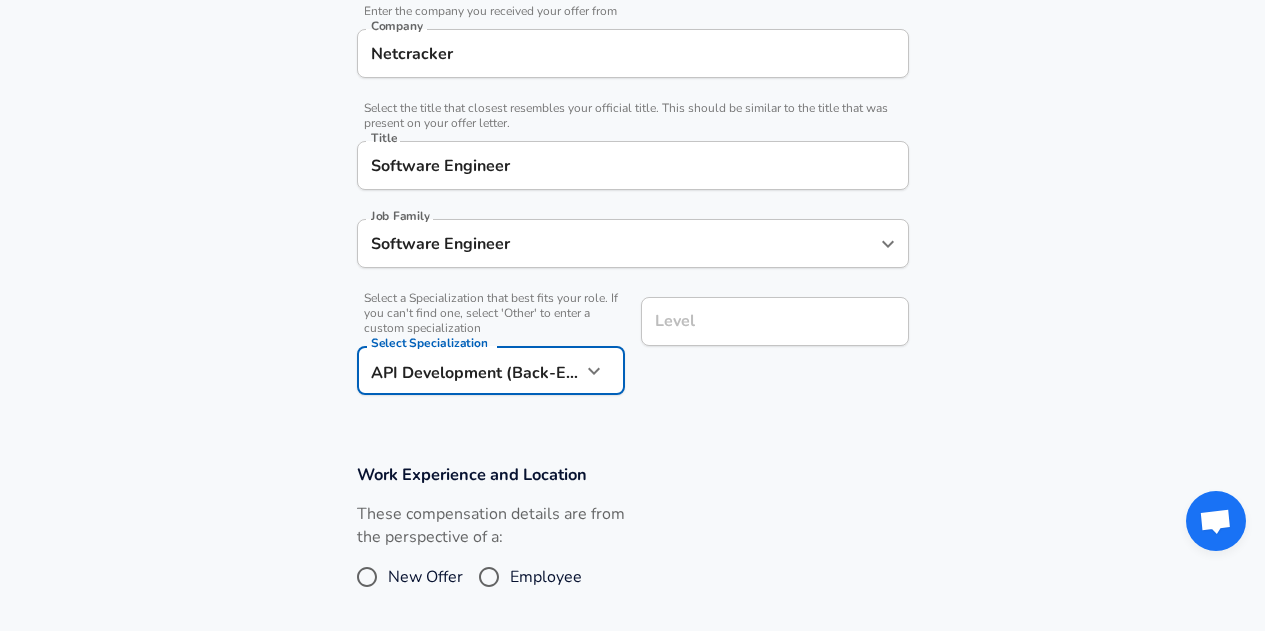 scroll, scrollTop: 454, scrollLeft: 0, axis: vertical 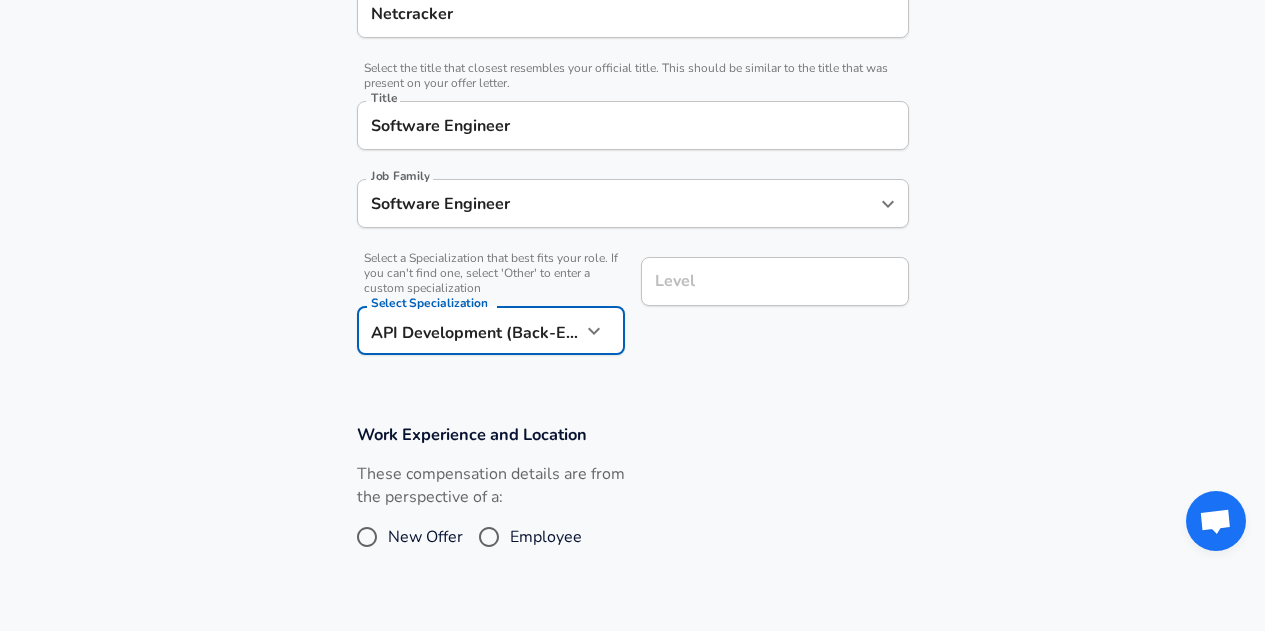 click on "Level" at bounding box center (775, 281) 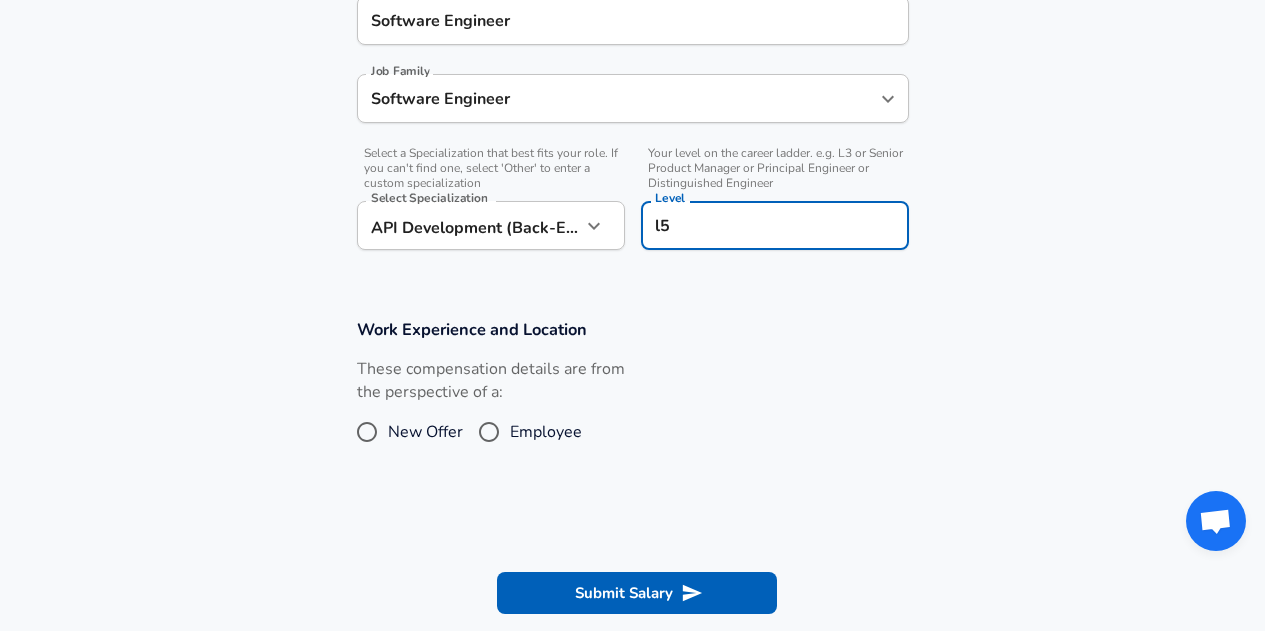 scroll, scrollTop: 560, scrollLeft: 0, axis: vertical 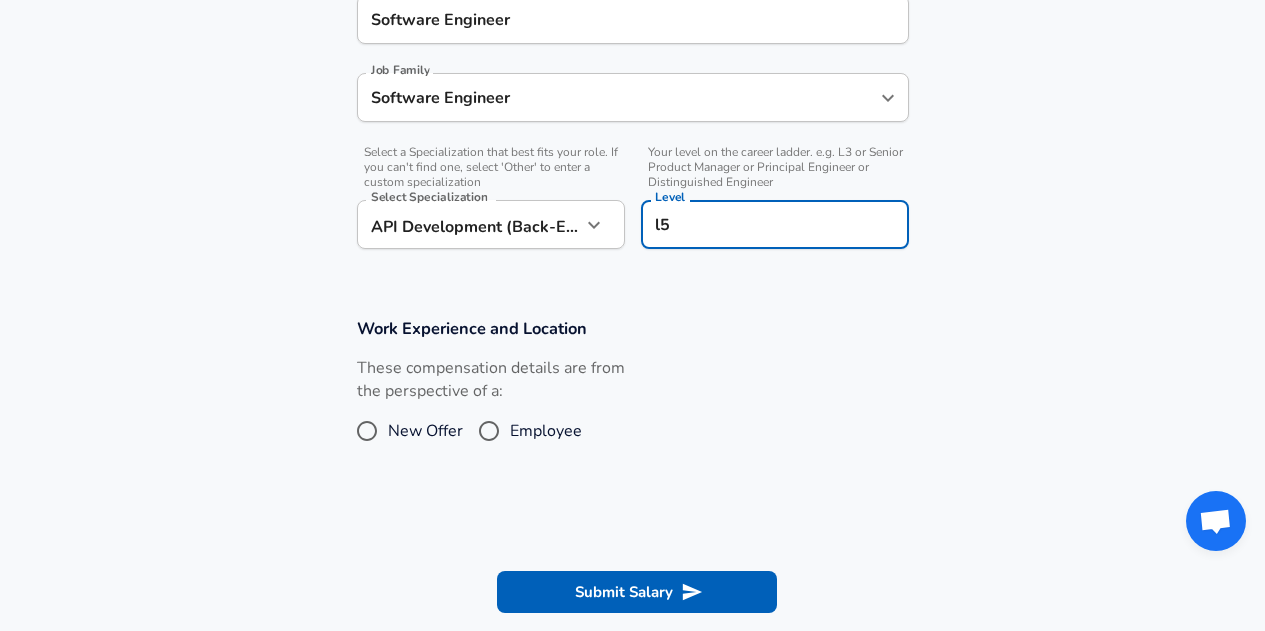 type on "l5" 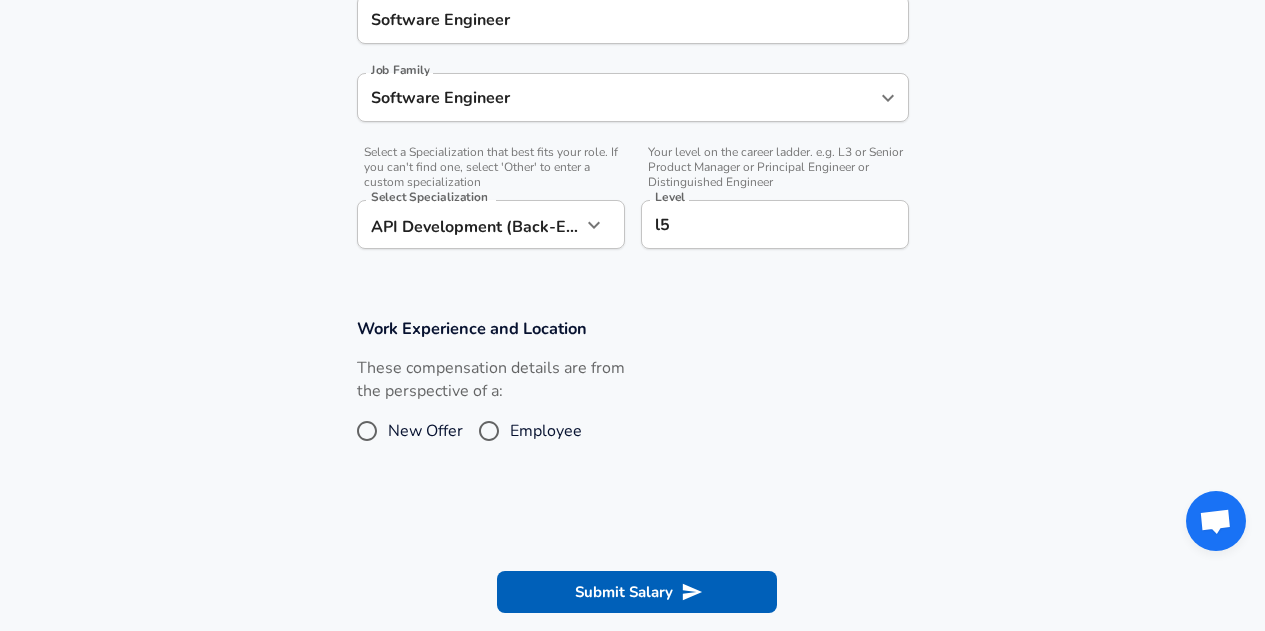 click on "Employee" at bounding box center (546, 431) 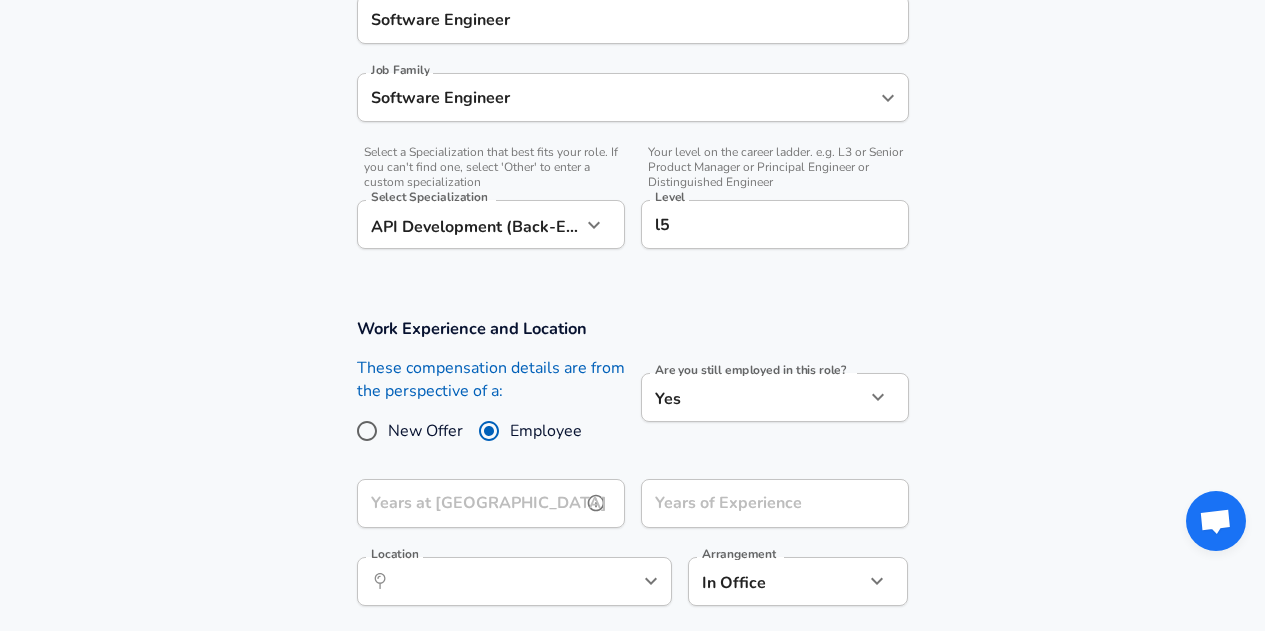 click on "Years at [GEOGRAPHIC_DATA]" at bounding box center (469, 503) 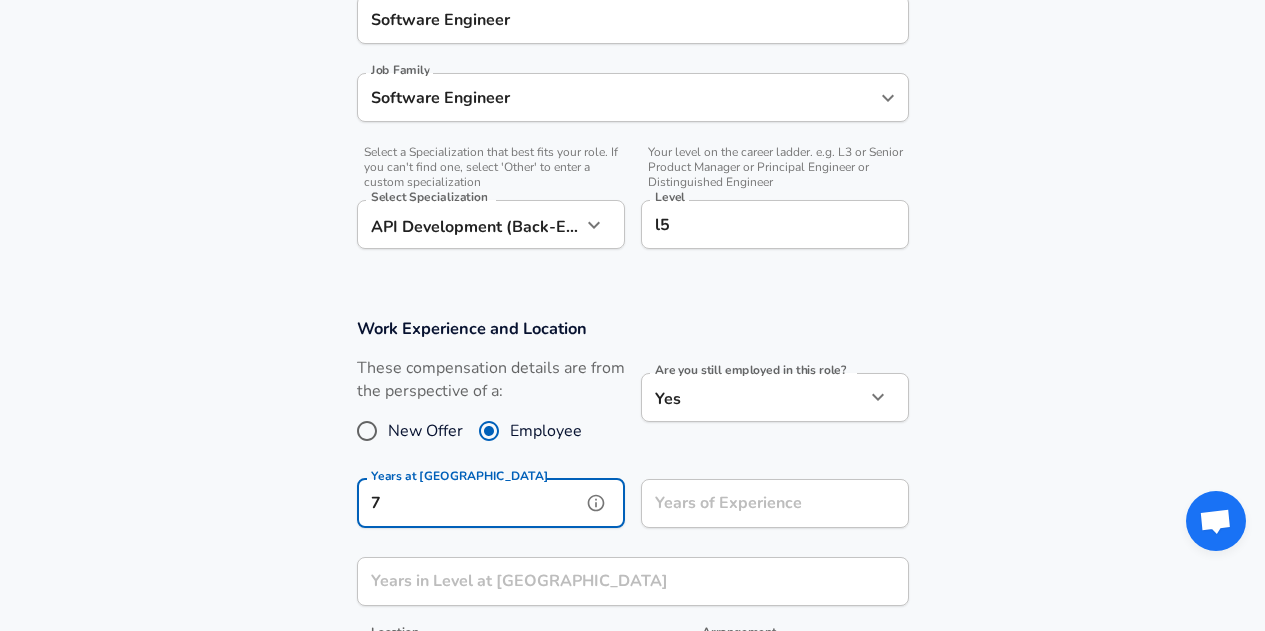 type on "7" 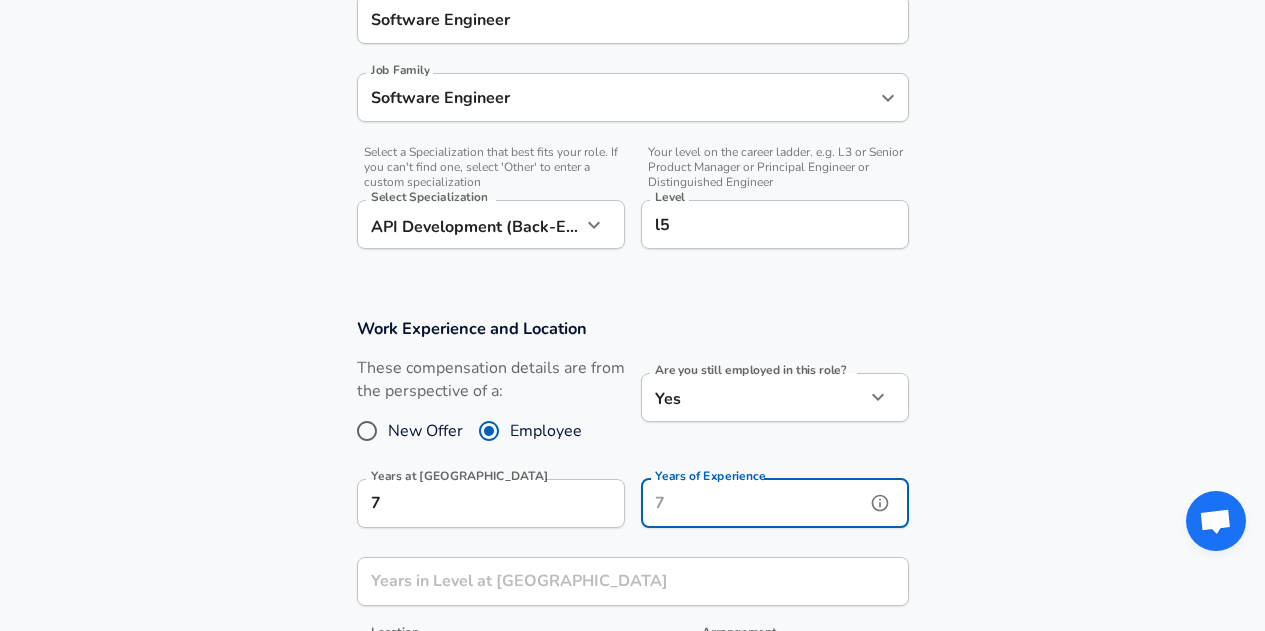 click on "Years of Experience" at bounding box center (753, 503) 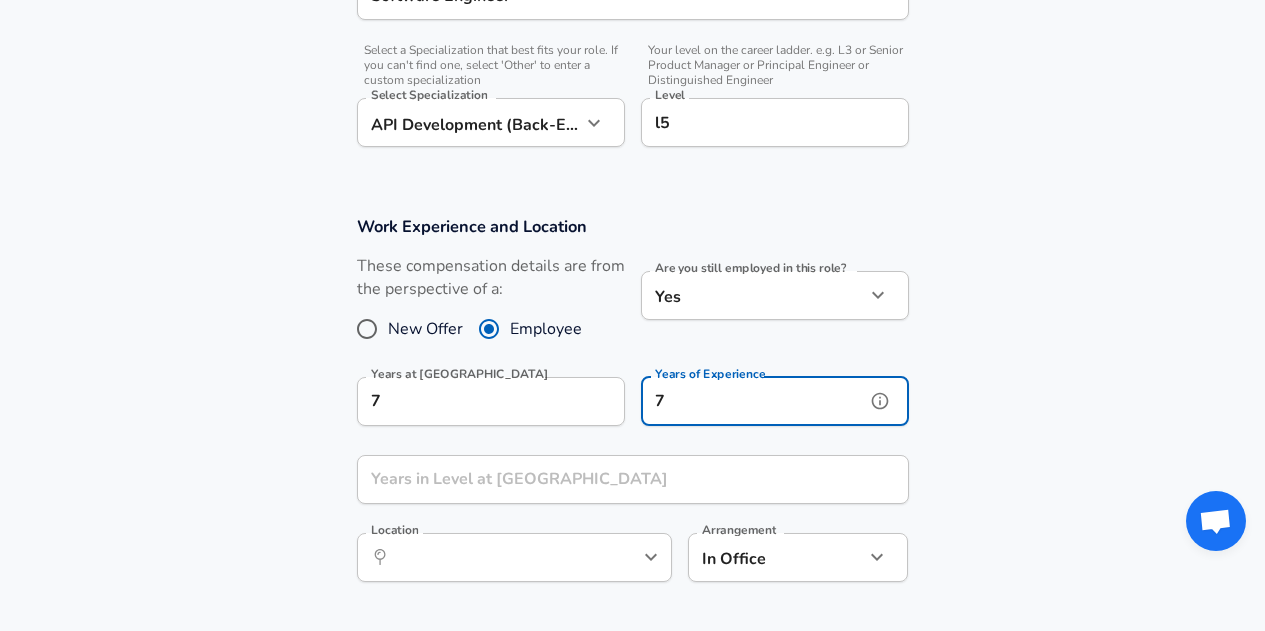 scroll, scrollTop: 672, scrollLeft: 0, axis: vertical 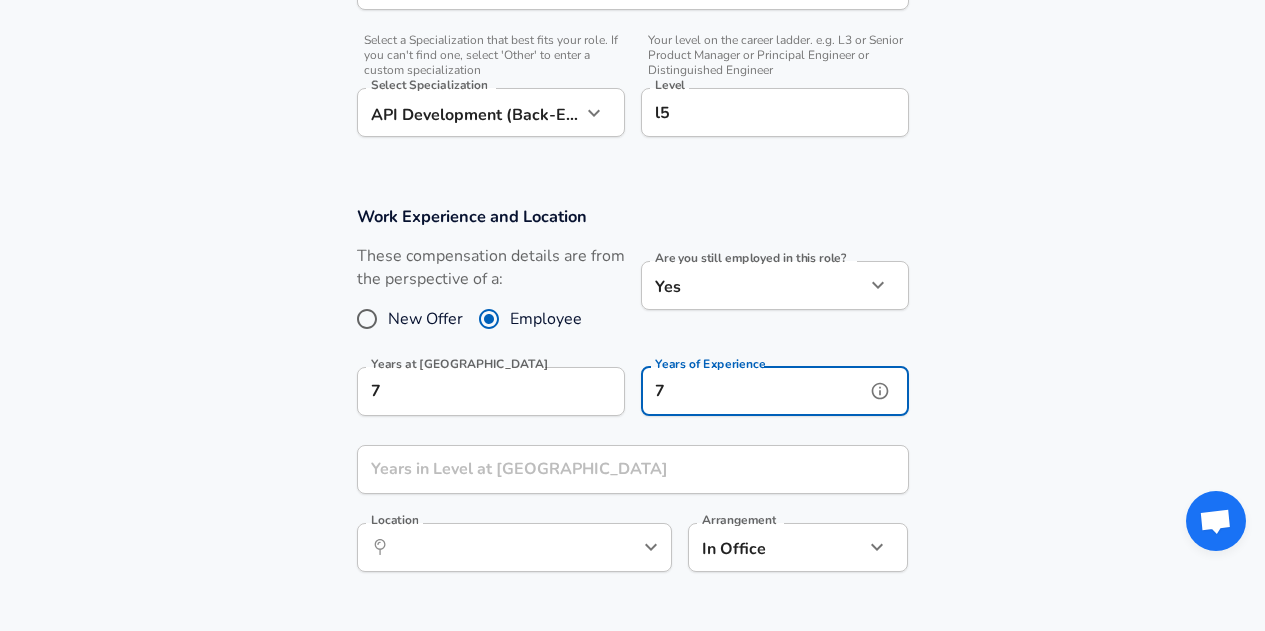 type on "7" 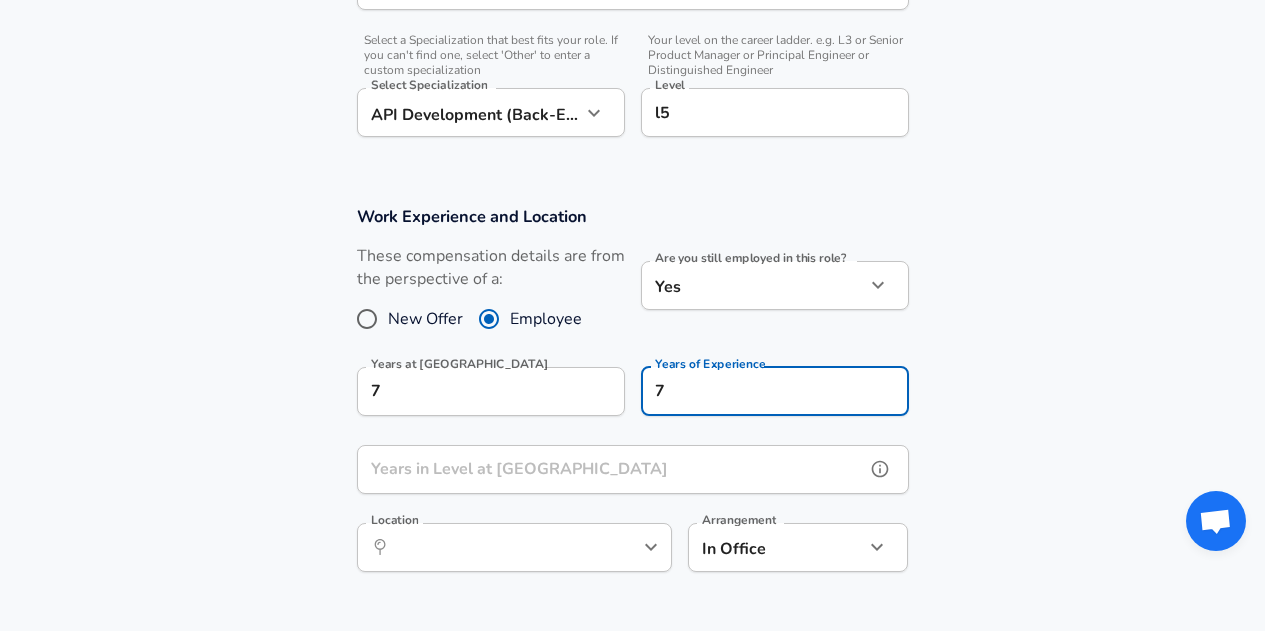 click on "Years in Level at [GEOGRAPHIC_DATA]" at bounding box center (611, 469) 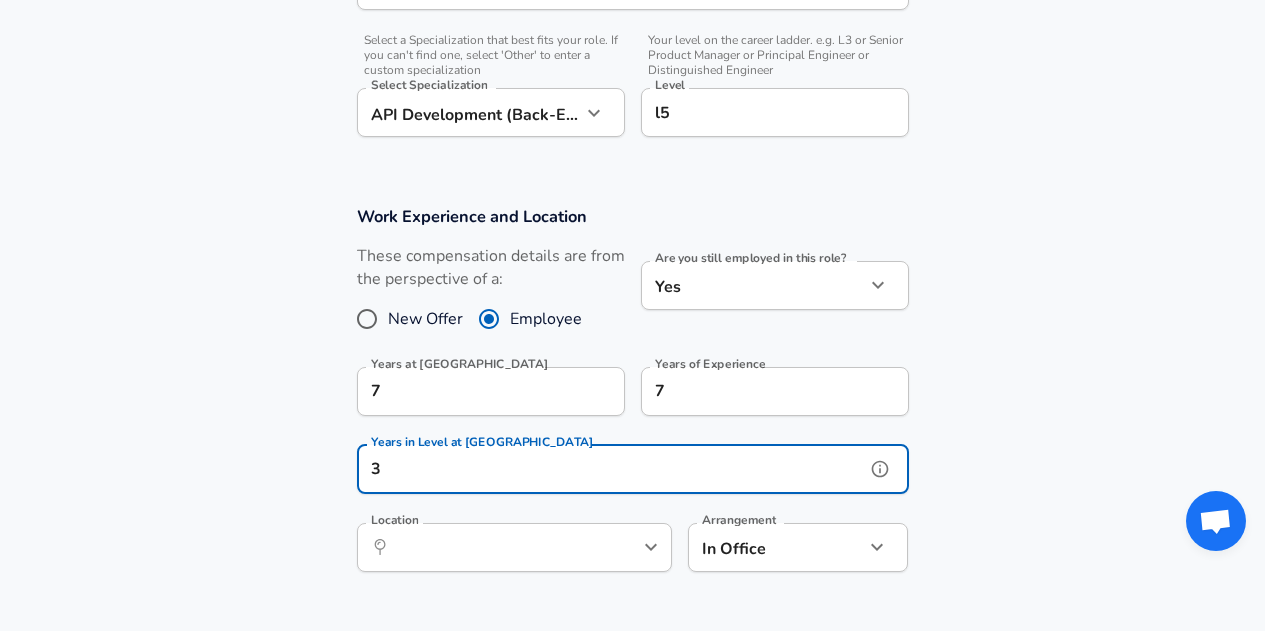 type on "3" 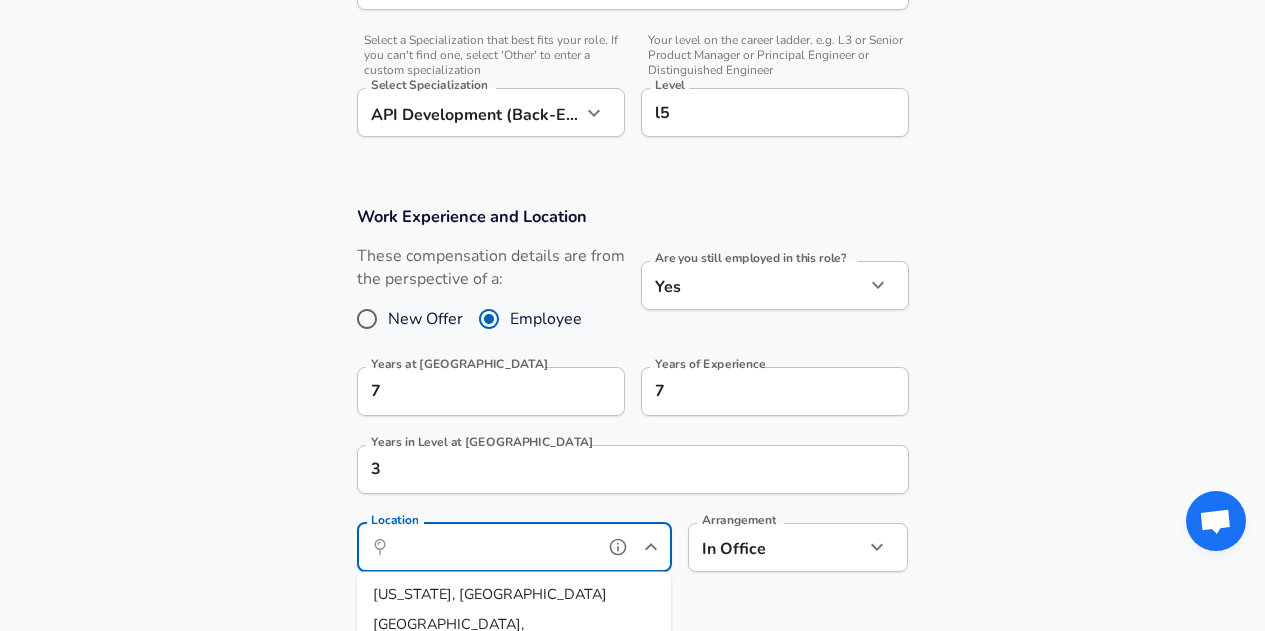 click on "Location" at bounding box center (492, 547) 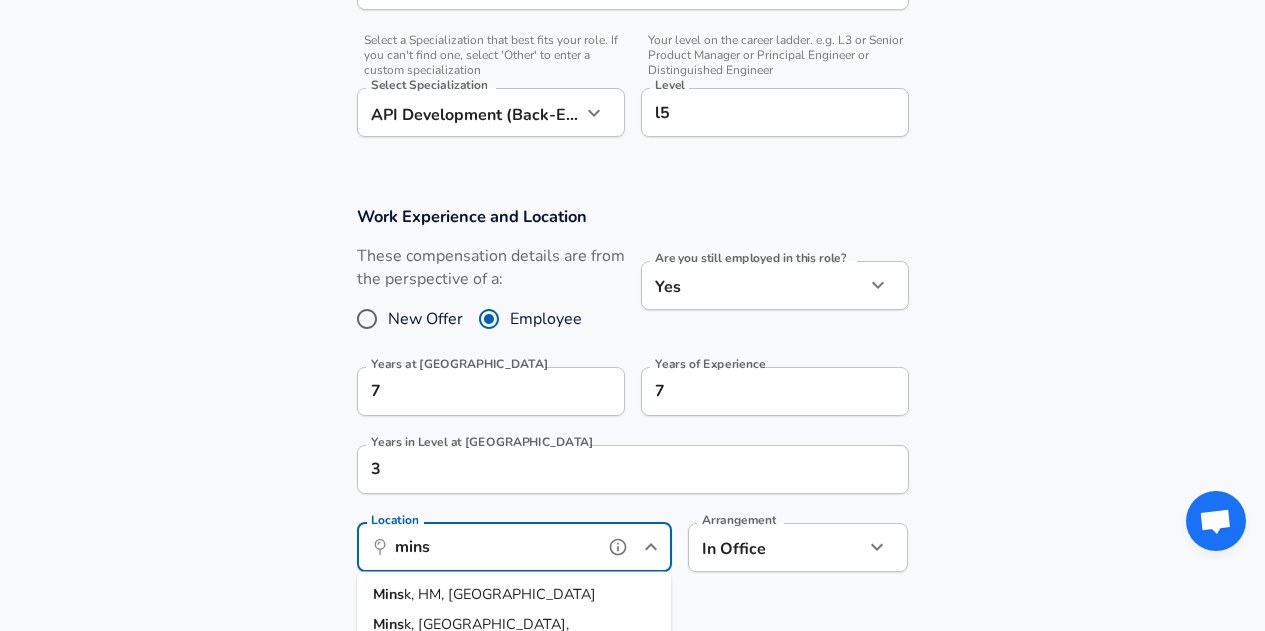 click on "Mins k, HM, [GEOGRAPHIC_DATA]" at bounding box center (514, 595) 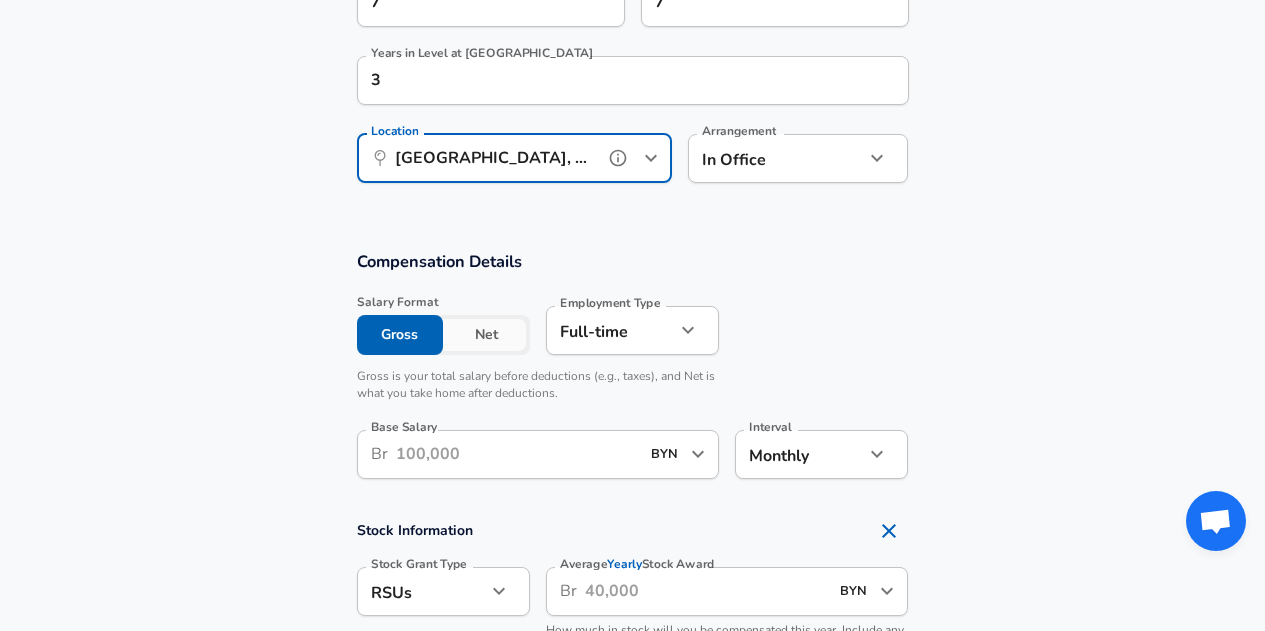 scroll, scrollTop: 1062, scrollLeft: 0, axis: vertical 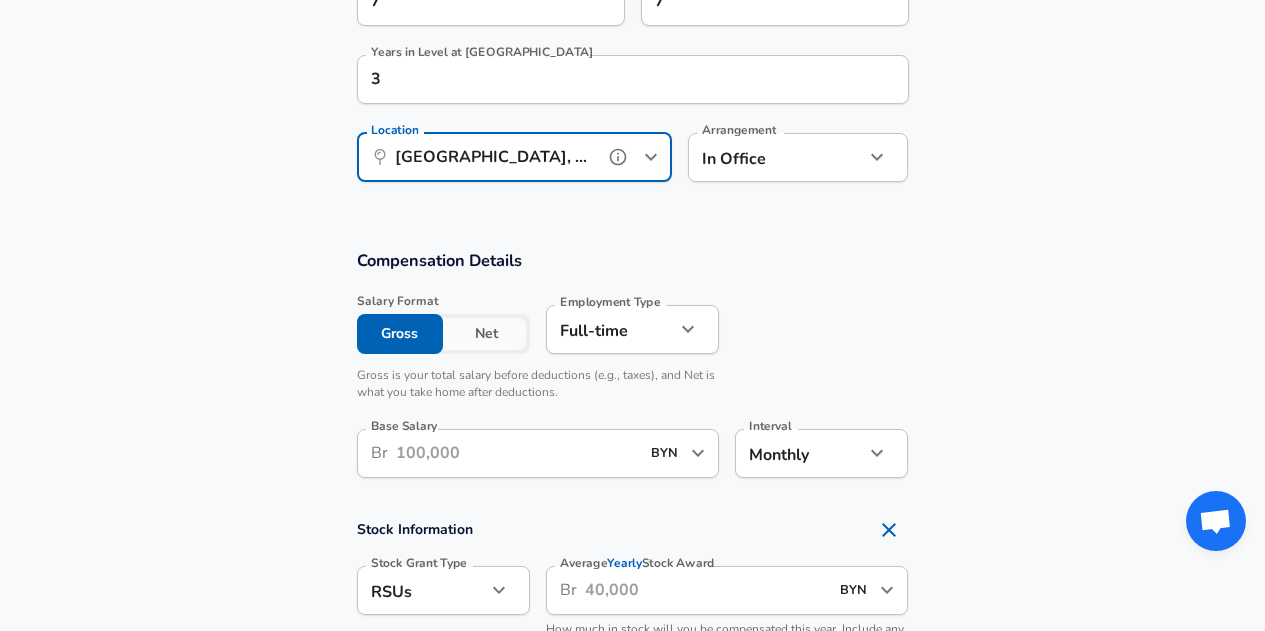 type on "[GEOGRAPHIC_DATA], HM, [GEOGRAPHIC_DATA]" 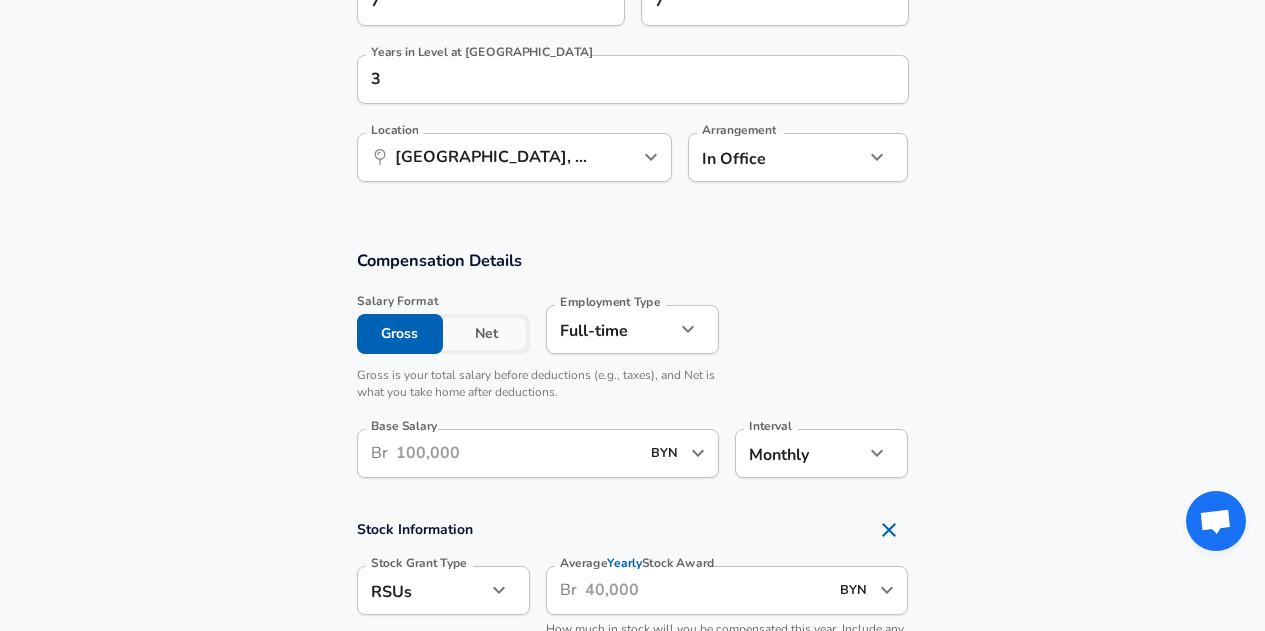 click on "Net" at bounding box center [486, 334] 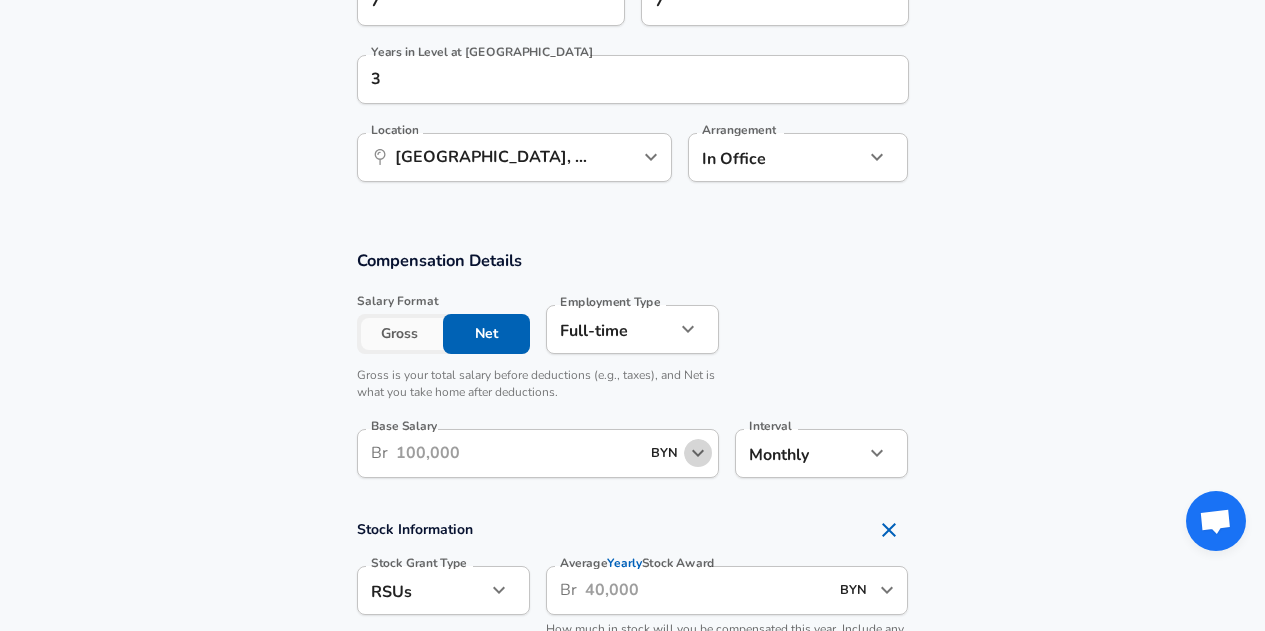 click 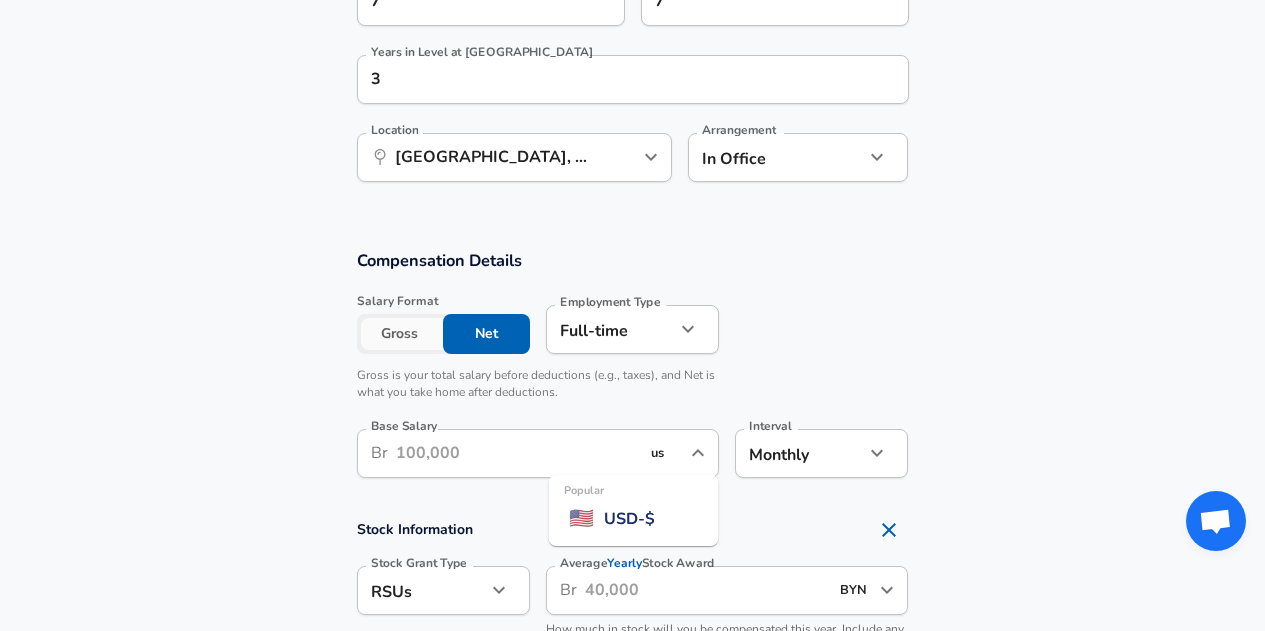 scroll, scrollTop: 0, scrollLeft: 0, axis: both 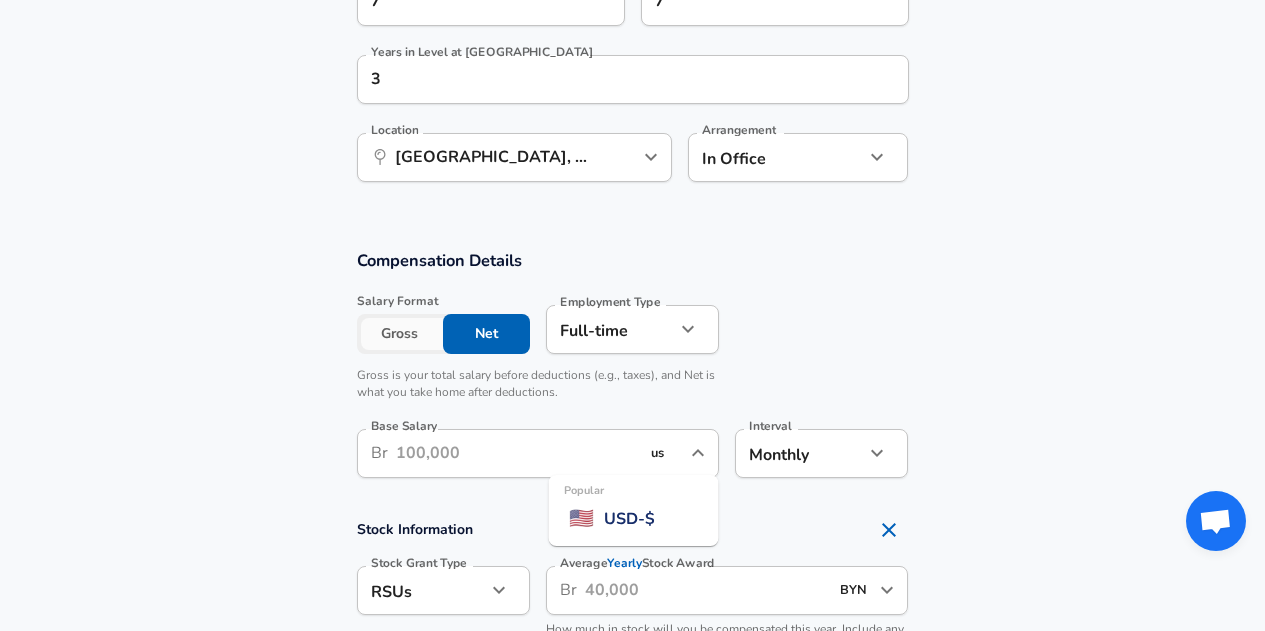 click on "USD  -  $" at bounding box center [629, 519] 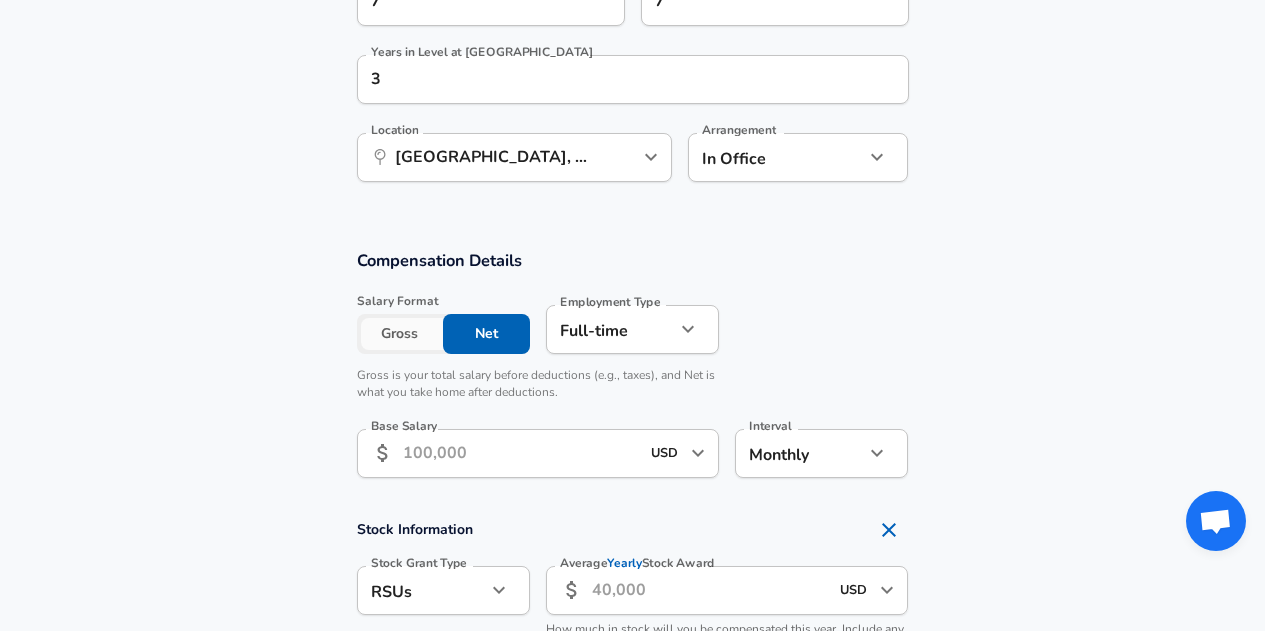 type on "USD" 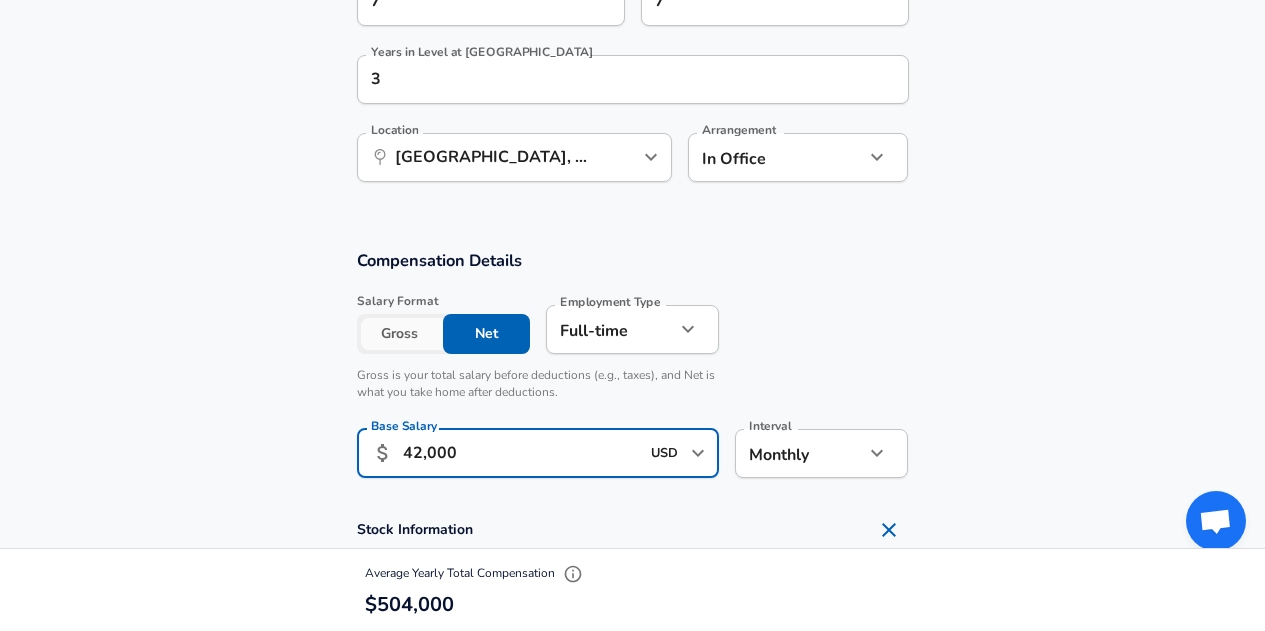 type on "42,000" 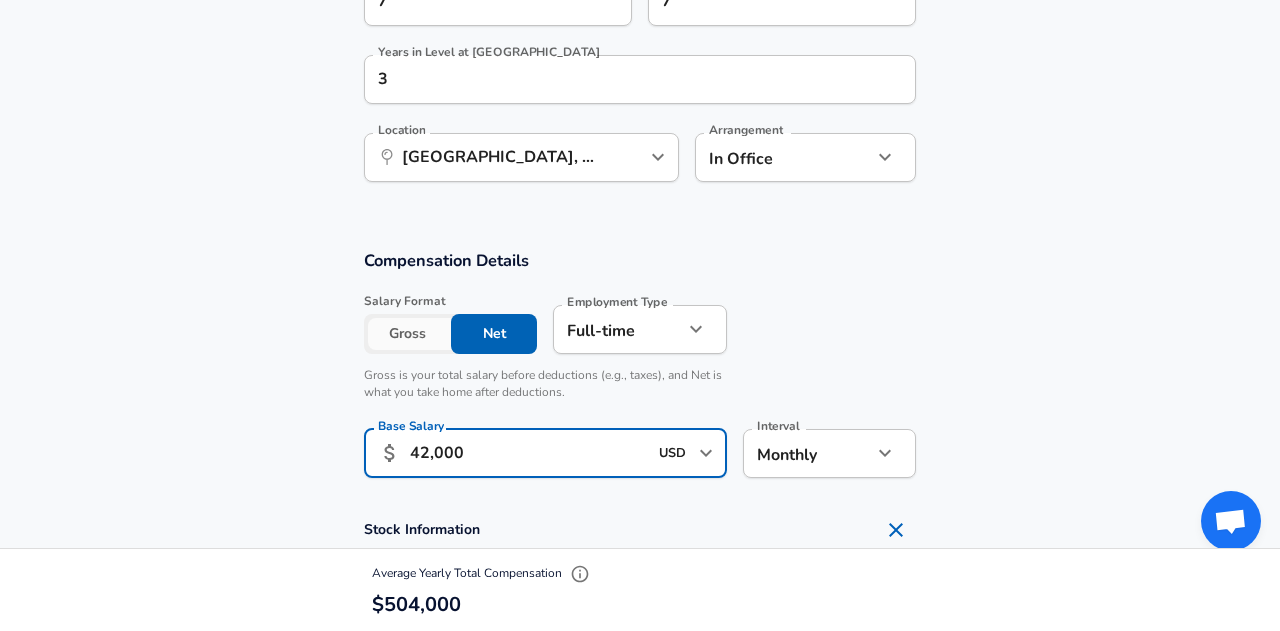 click on "We value your privacy We use cookies to enhance your browsing experience, serve personalized ads or content, and analyze our traffic. By clicking "Accept All", you consent to our use of cookies. Customize    Accept All   Customize Consent Preferences   We use cookies to help you navigate efficiently and perform certain functions. You will find detailed information about all cookies under each consent category below. The cookies that are categorized as "Necessary" are stored on your browser as they are essential for enabling the basic functionalities of the site. ...  Show more Necessary Always Active Necessary cookies are required to enable the basic features of this site, such as providing secure log-in or adjusting your consent preferences. These cookies do not store any personally identifiable data. Cookie _GRECAPTCHA Duration 5 months 27 days Description Google Recaptcha service sets this cookie to identify bots to protect the website against malicious spam attacks. Cookie __stripe_mid Duration 1 year MR" at bounding box center [640, -747] 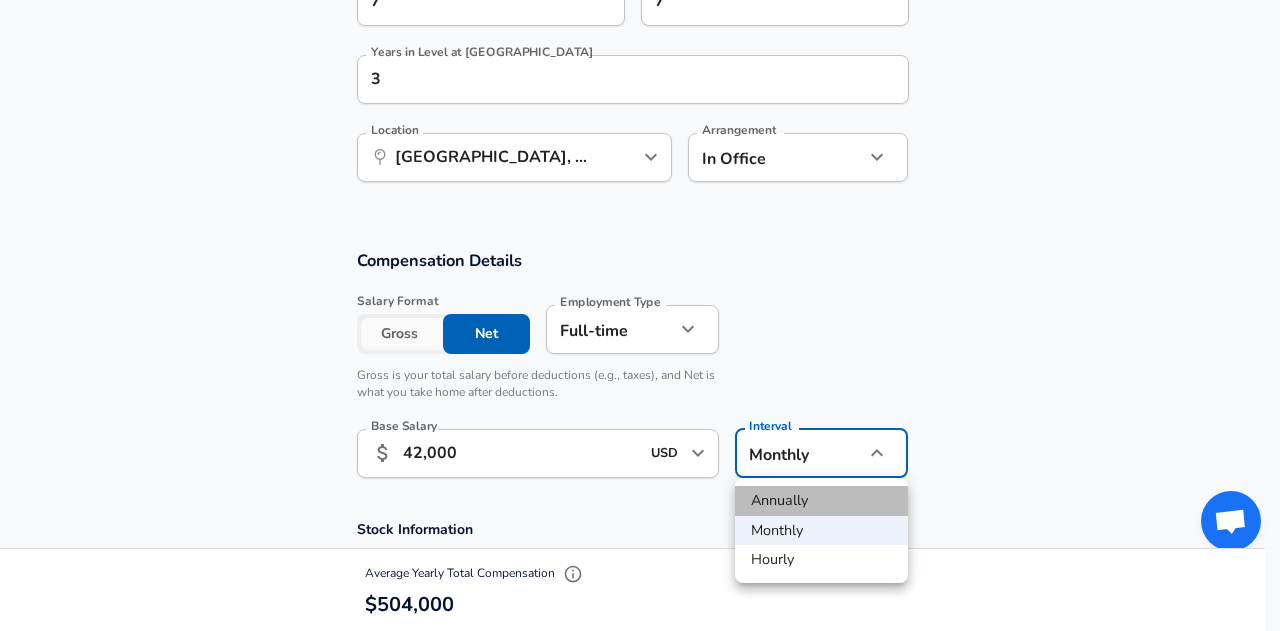 click on "Annually" at bounding box center (821, 501) 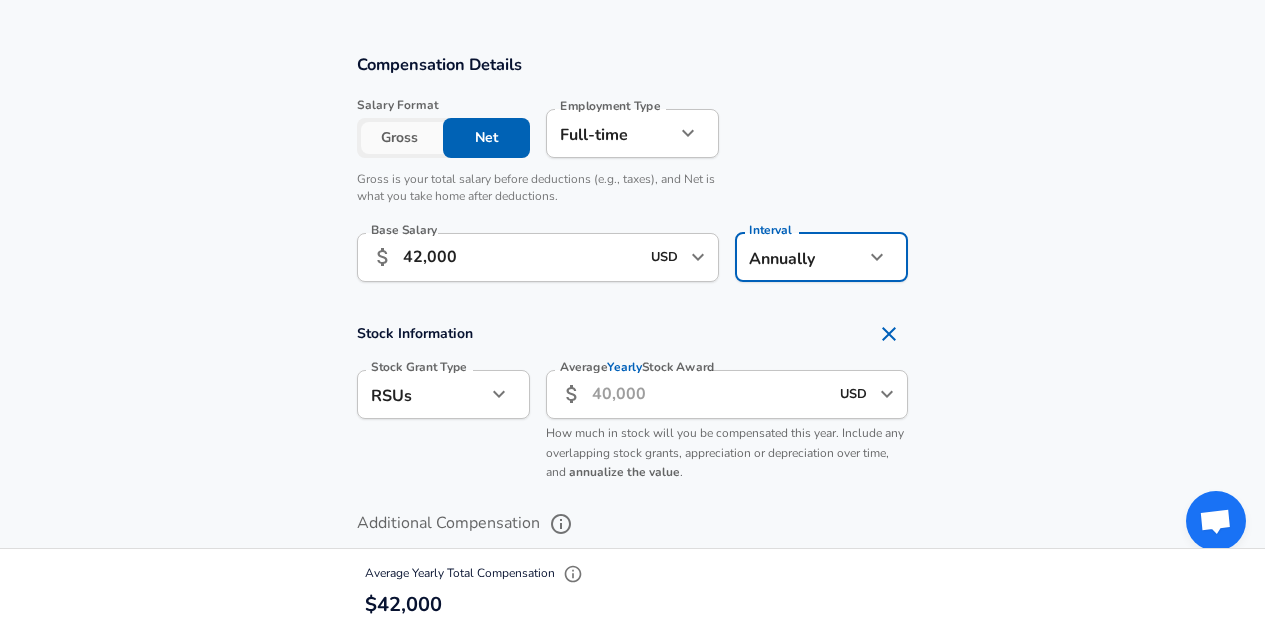 scroll, scrollTop: 1259, scrollLeft: 0, axis: vertical 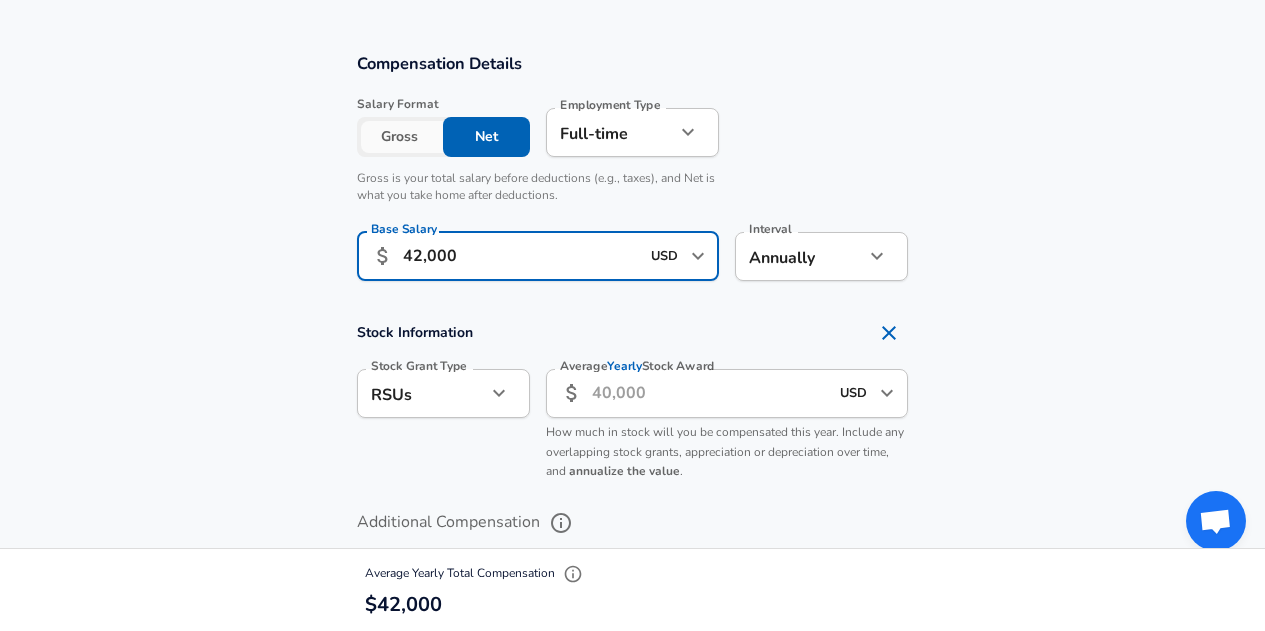 drag, startPoint x: 523, startPoint y: 262, endPoint x: 350, endPoint y: 255, distance: 173.14156 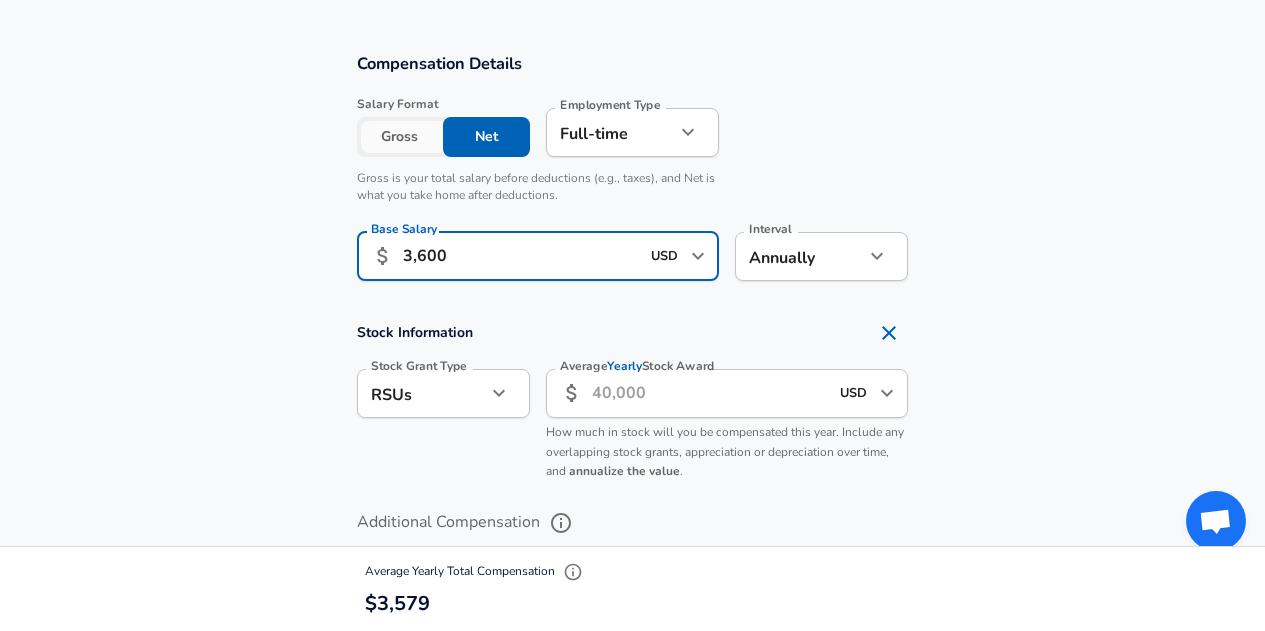 drag, startPoint x: 459, startPoint y: 252, endPoint x: 363, endPoint y: 257, distance: 96.13012 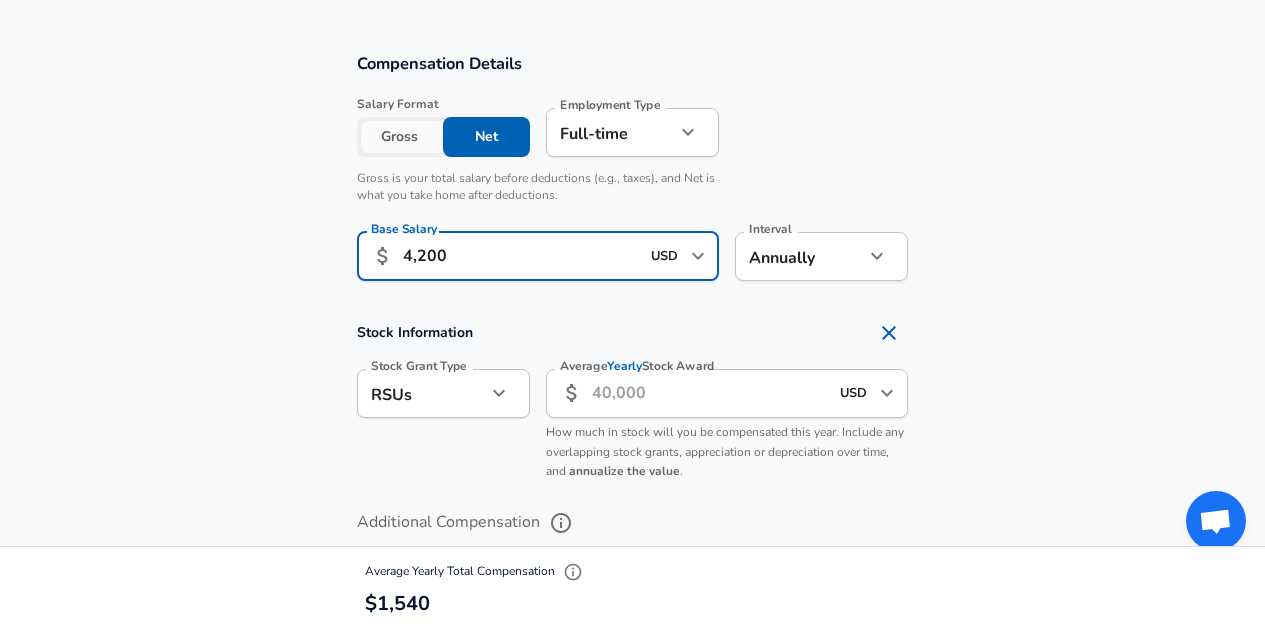 type on "4,200" 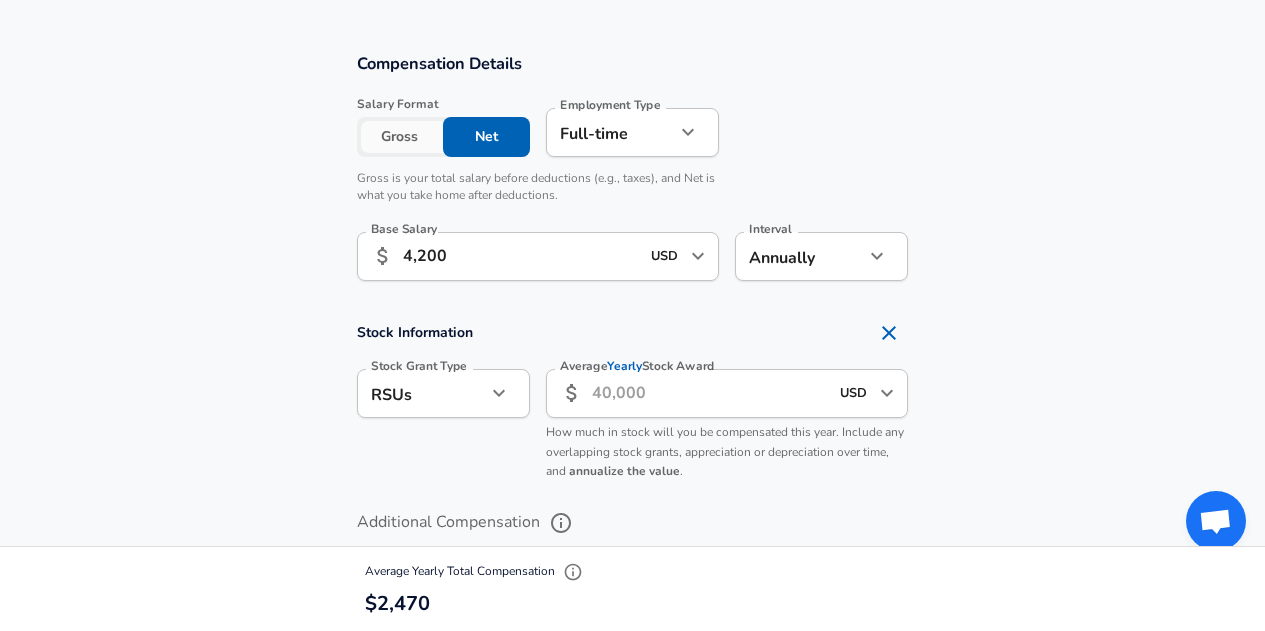 click on "Gross" at bounding box center [400, 137] 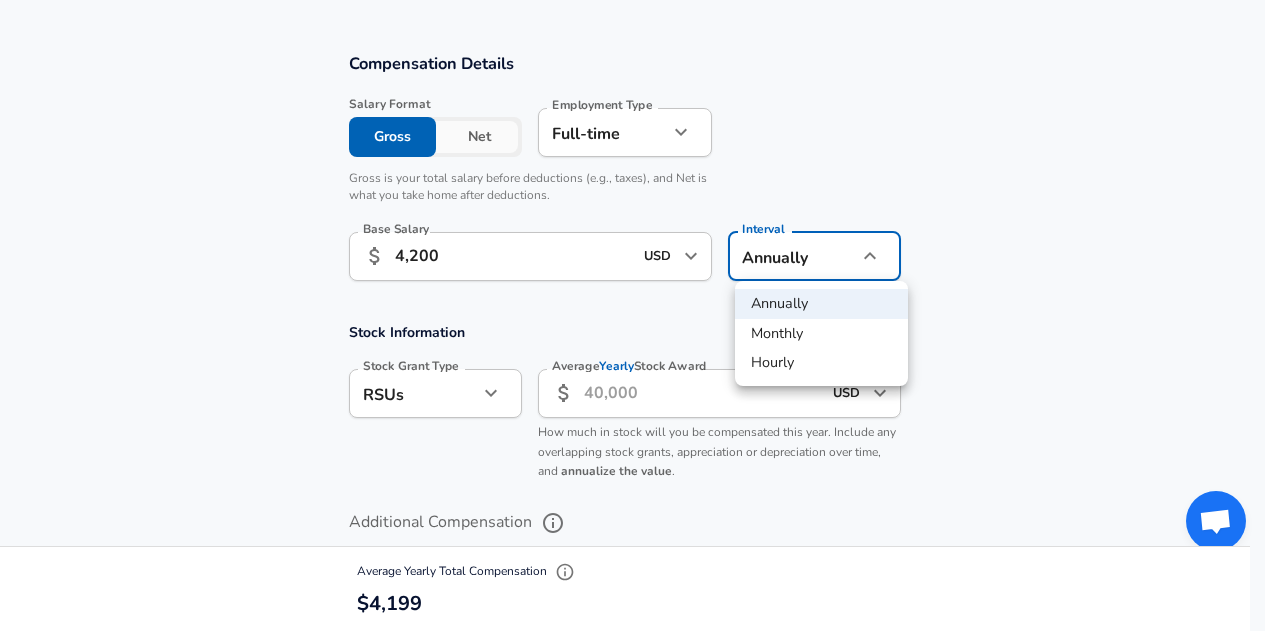 click on "We value your privacy We use cookies to enhance your browsing experience, serve personalized ads or content, and analyze our traffic. By clicking "Accept All", you consent to our use of cookies. Customize    Accept All   Customize Consent Preferences   We use cookies to help you navigate efficiently and perform certain functions. You will find detailed information about all cookies under each consent category below. The cookies that are categorized as "Necessary" are stored on your browser as they are essential for enabling the basic functionalities of the site. ...  Show more Necessary Always Active Necessary cookies are required to enable the basic features of this site, such as providing secure log-in or adjusting your consent preferences. These cookies do not store any personally identifiable data. Cookie _GRECAPTCHA Duration 5 months 27 days Description Google Recaptcha service sets this cookie to identify bots to protect the website against malicious spam attacks. Cookie __stripe_mid Duration 1 year MR" at bounding box center (632, -944) 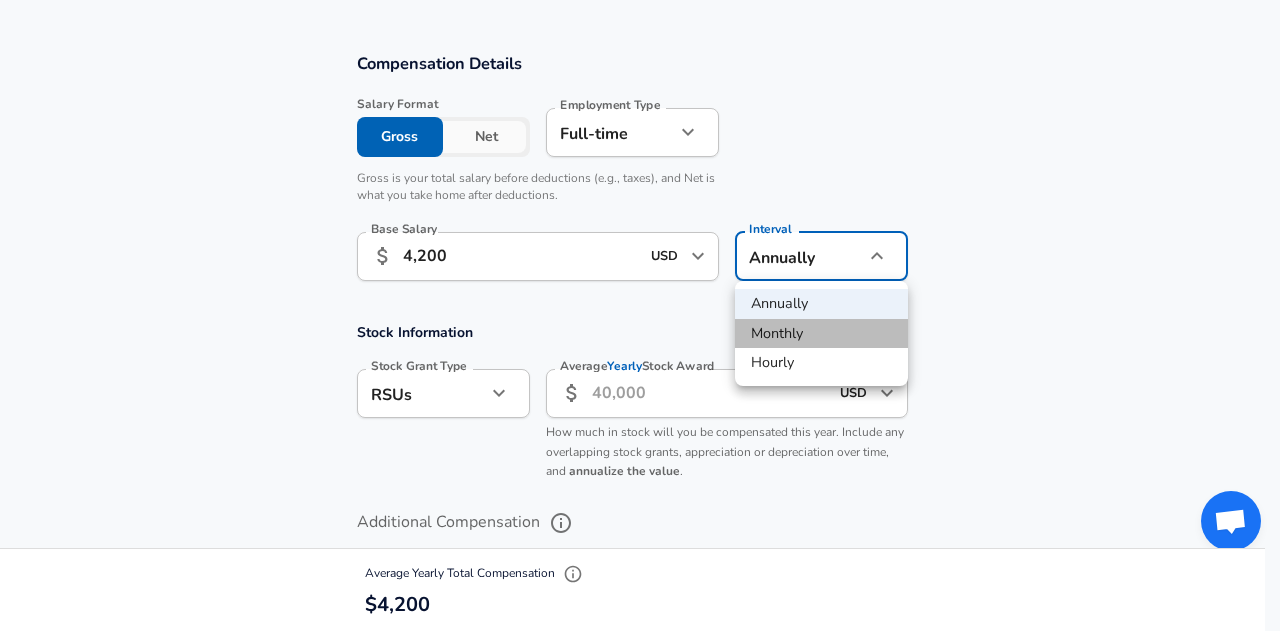 click on "Monthly" at bounding box center [821, 334] 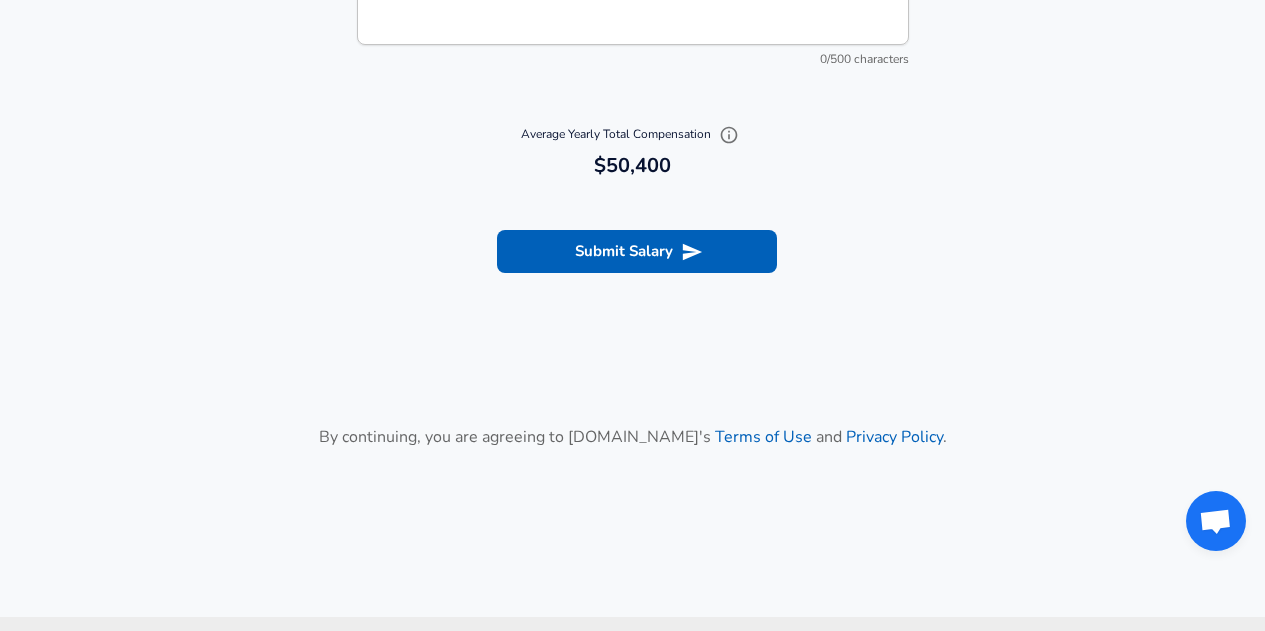 scroll, scrollTop: 2365, scrollLeft: 0, axis: vertical 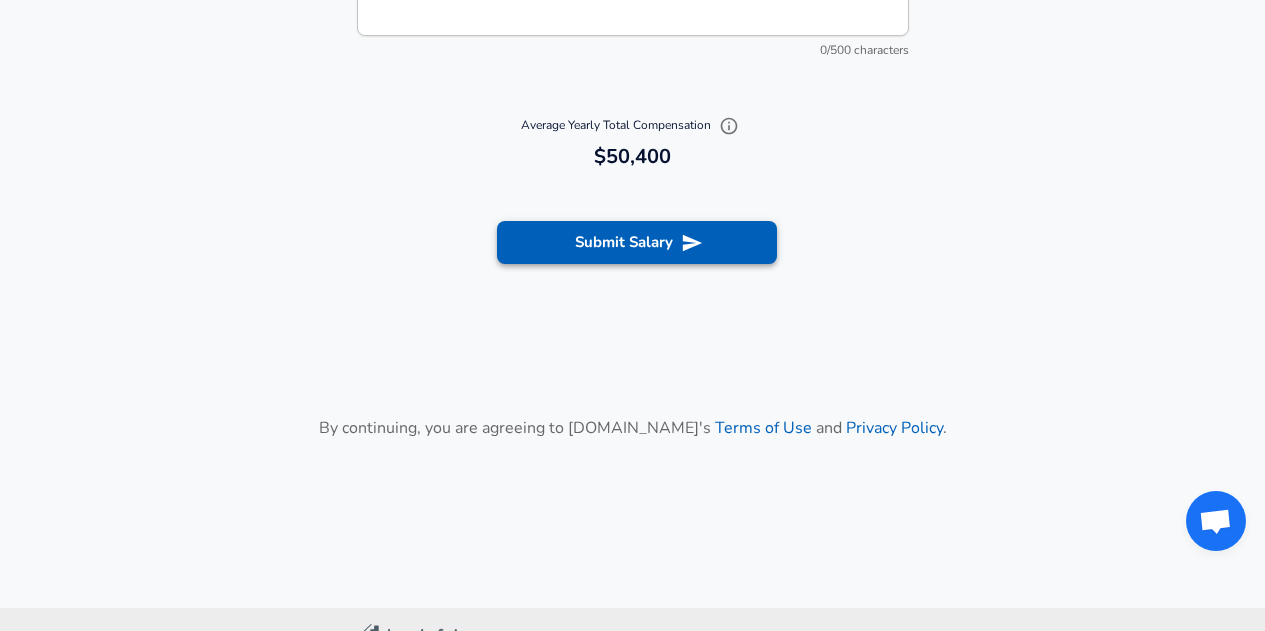 click on "Submit Salary" at bounding box center [637, 242] 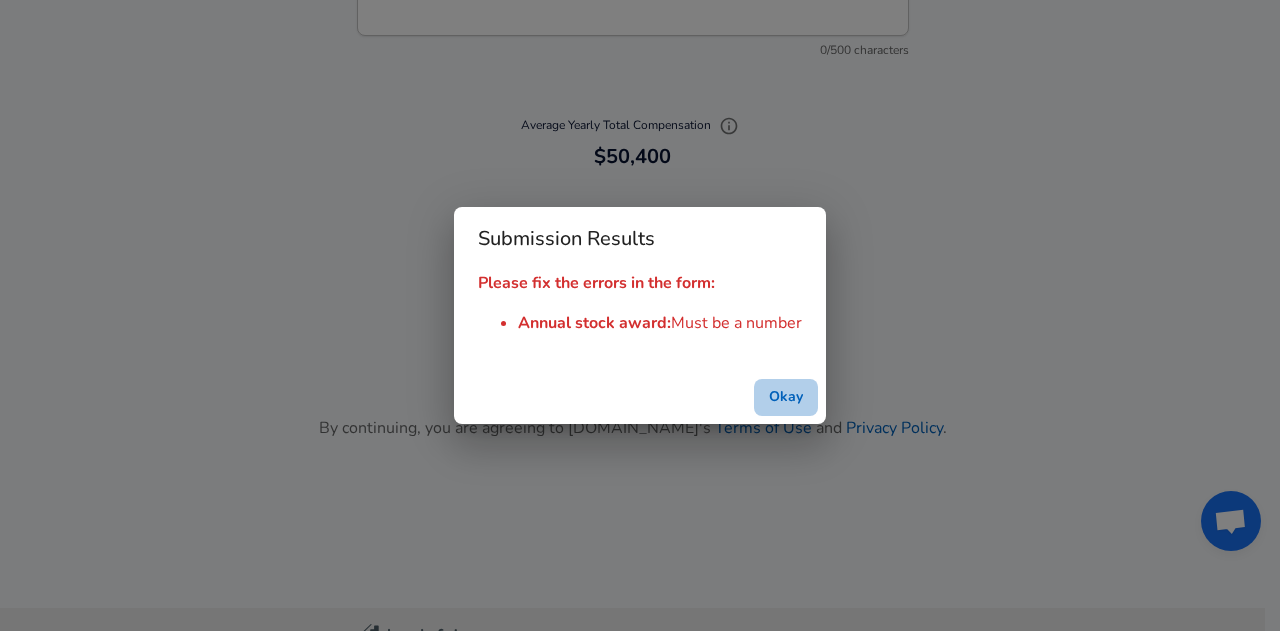 click on "Okay" at bounding box center (786, 397) 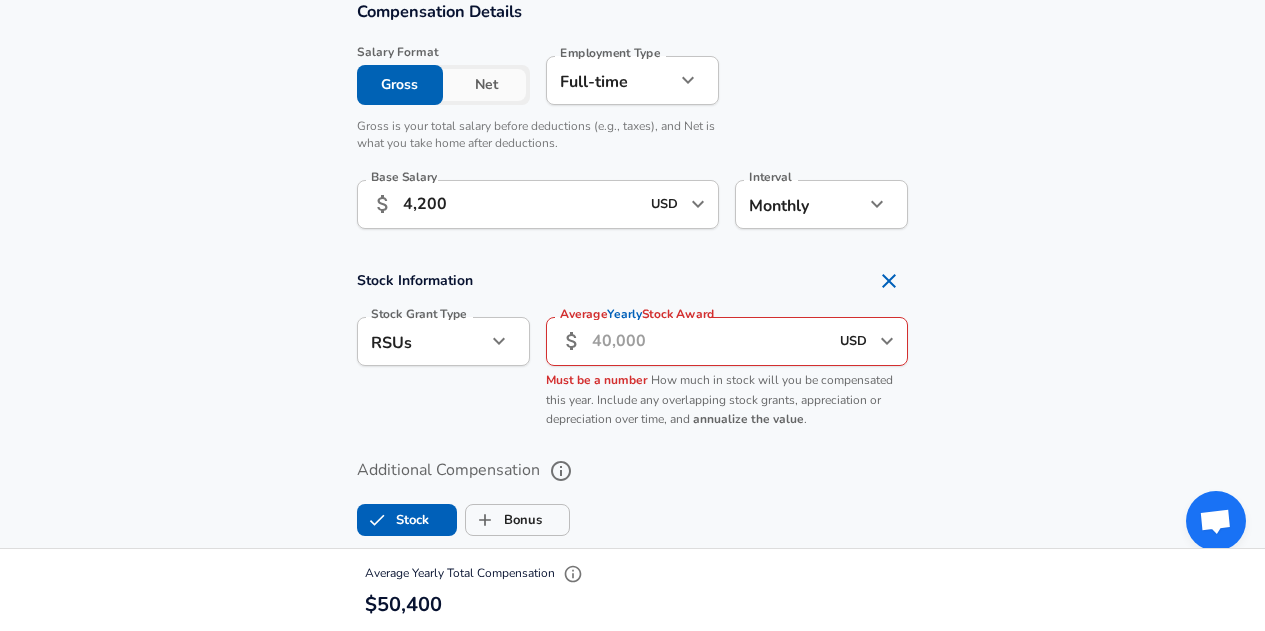 scroll, scrollTop: 1301, scrollLeft: 0, axis: vertical 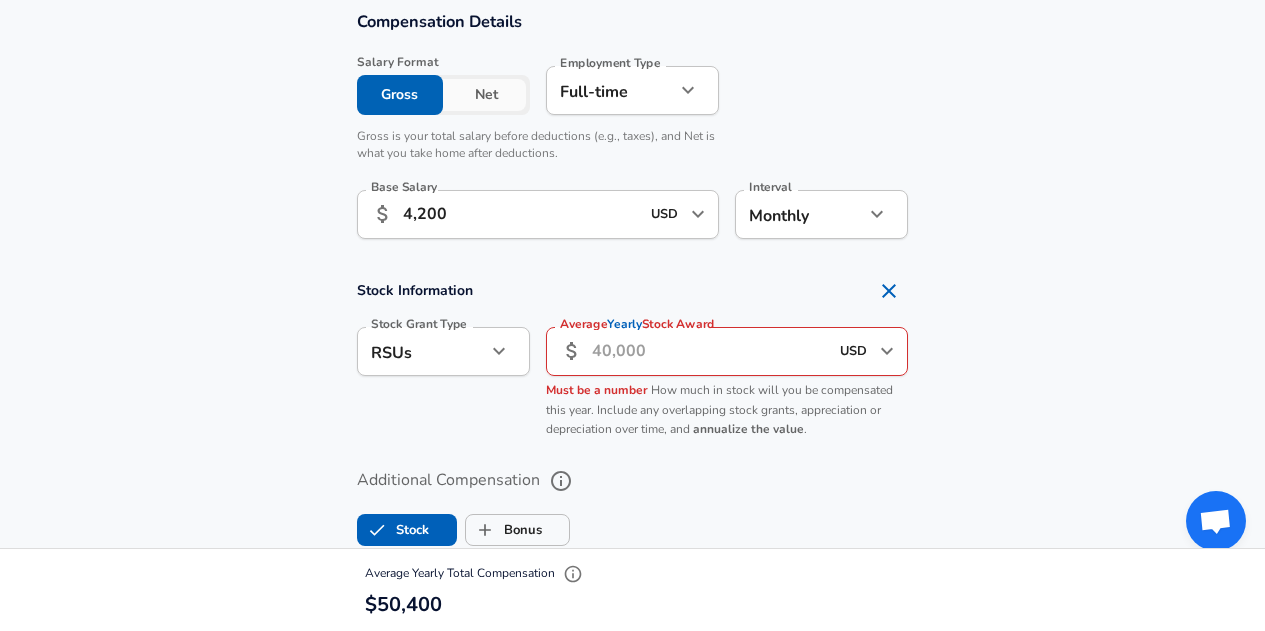 click on "Average  Yearly  Stock Award" at bounding box center [710, 351] 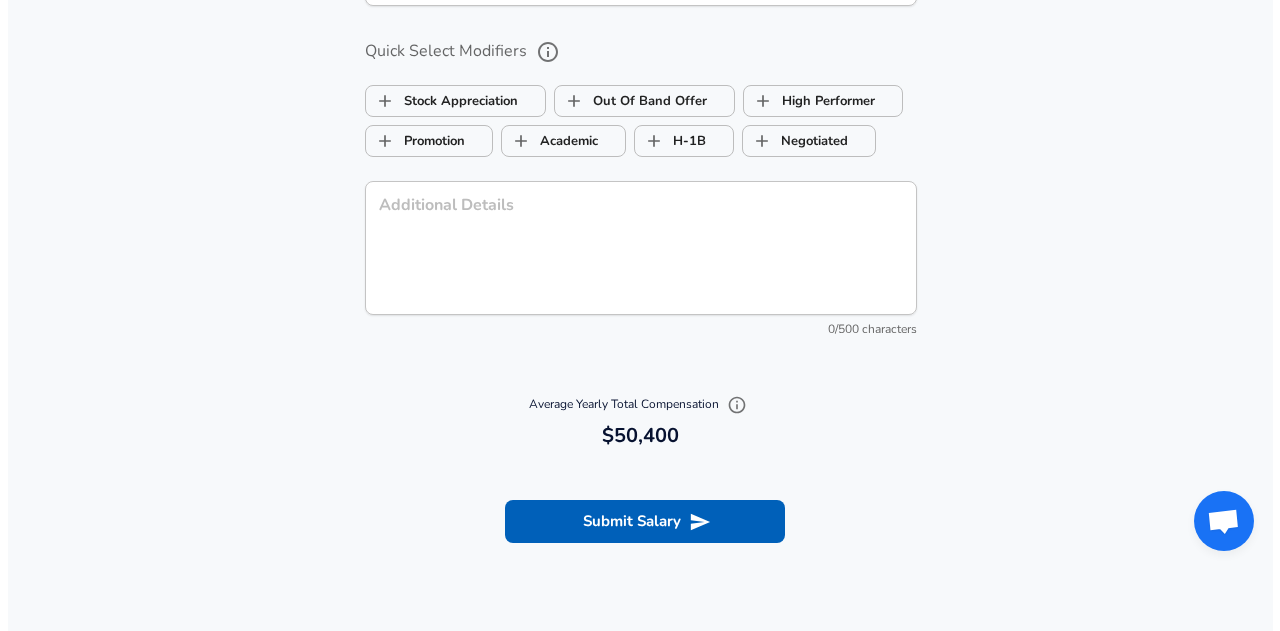 scroll, scrollTop: 2116, scrollLeft: 0, axis: vertical 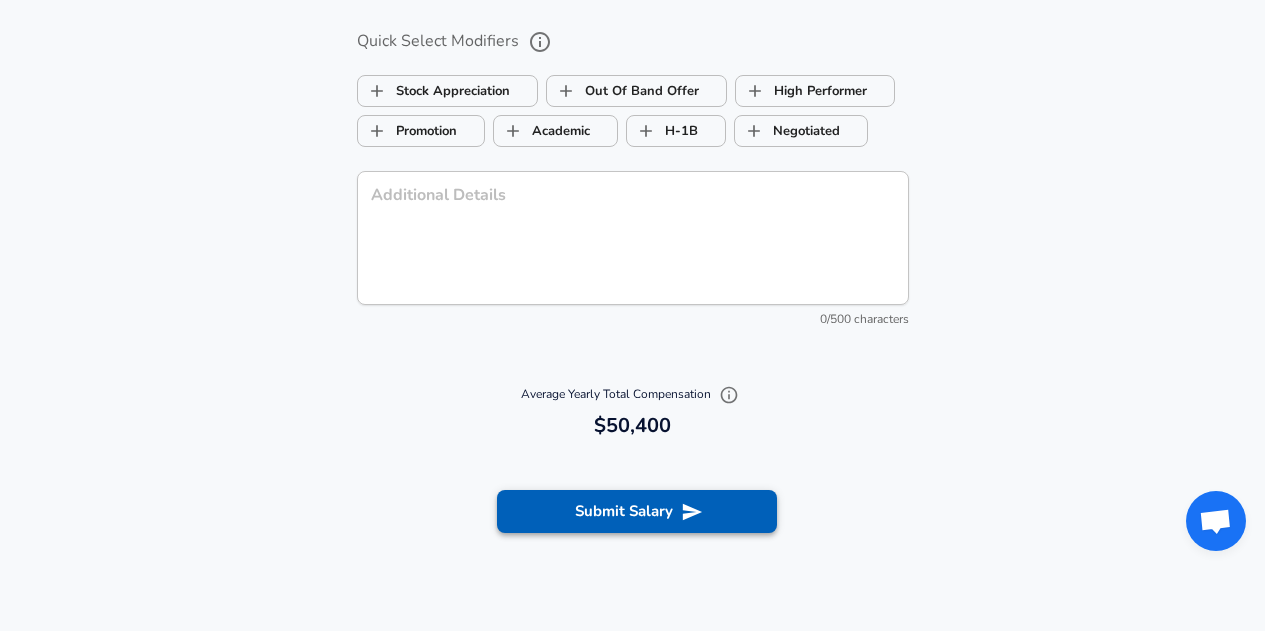 type on "0" 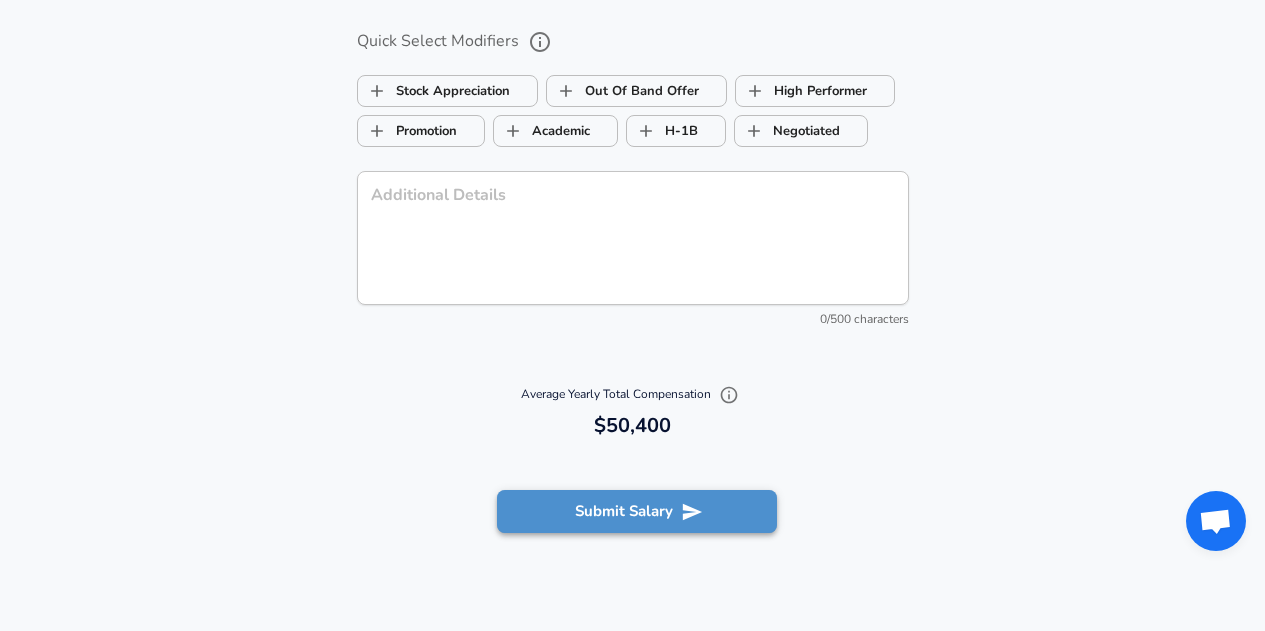 click on "Submit Salary" at bounding box center [637, 511] 